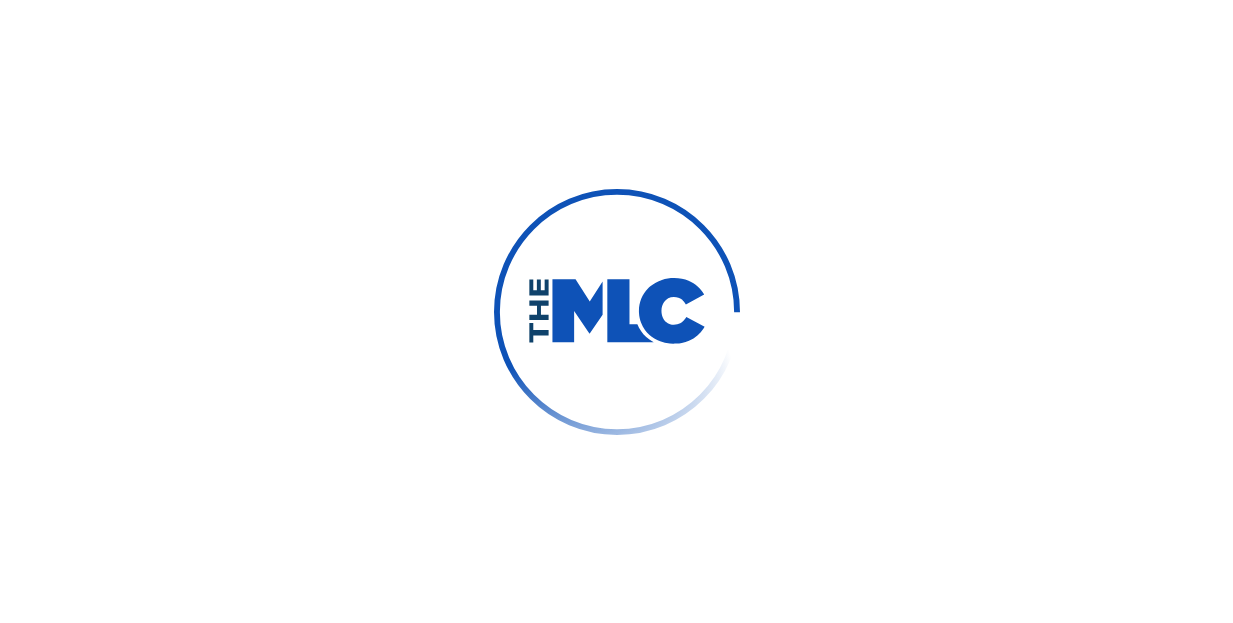 scroll, scrollTop: 0, scrollLeft: 0, axis: both 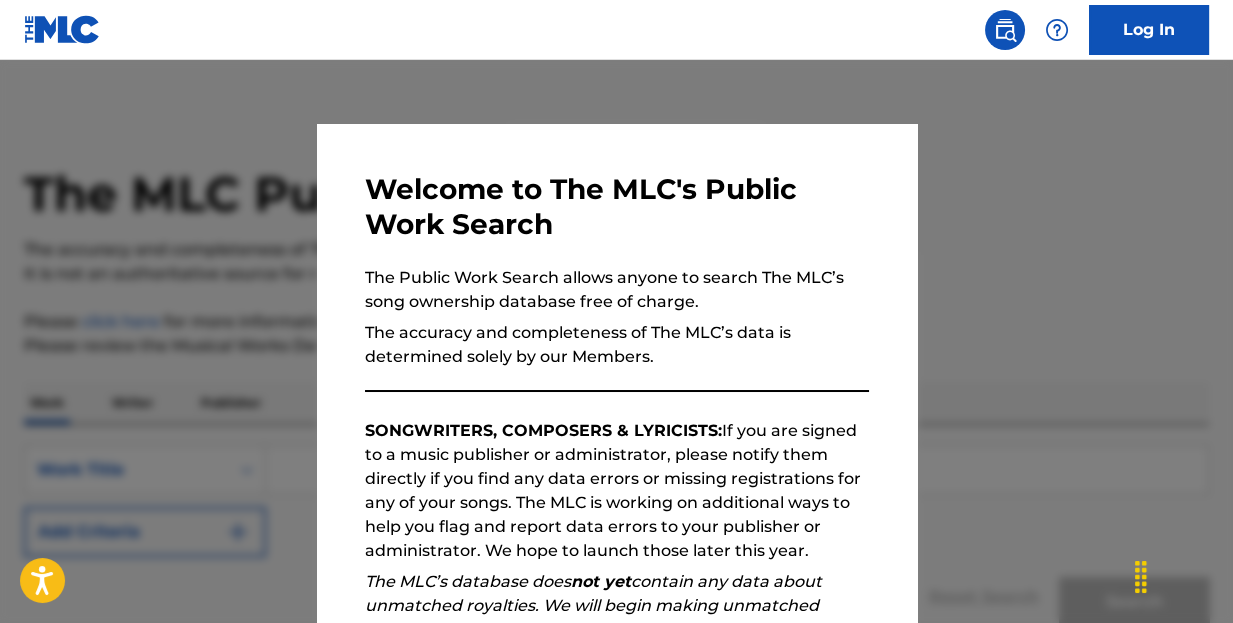 click at bounding box center [616, 371] 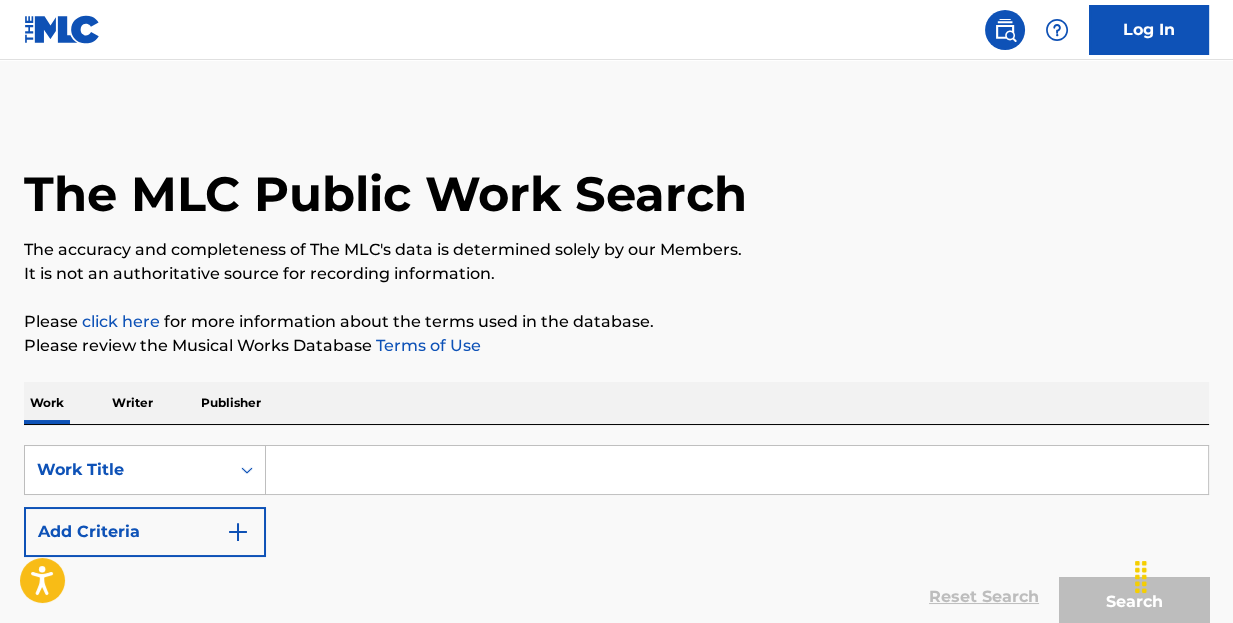 click at bounding box center [737, 470] 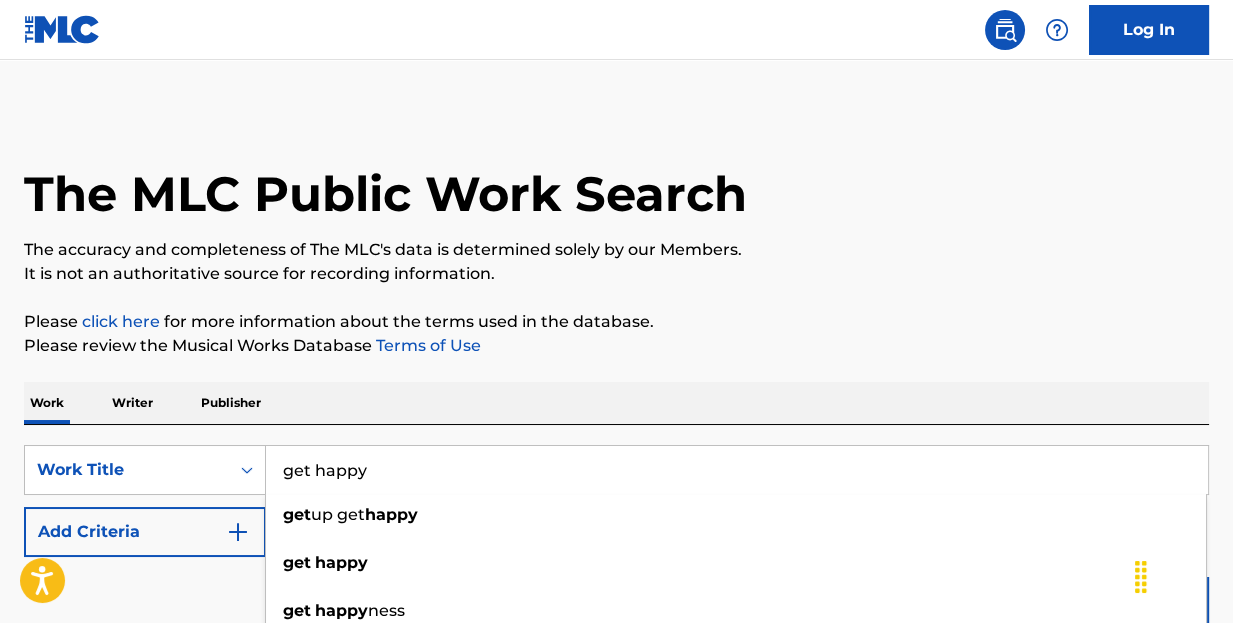 type on "get happy" 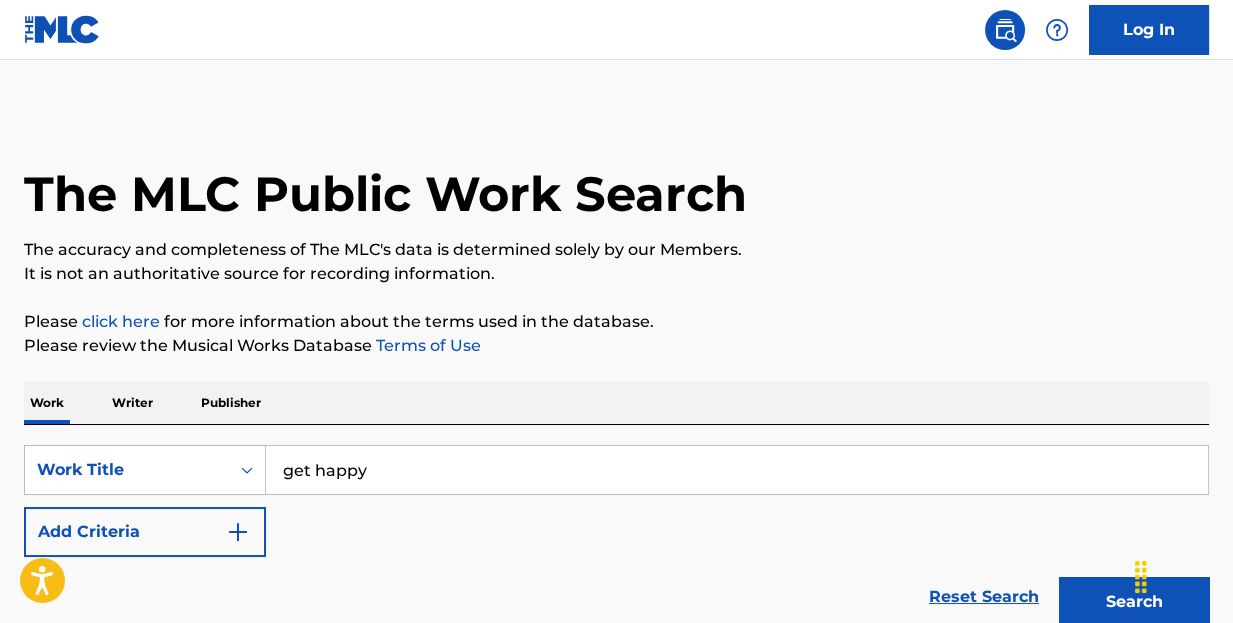 click at bounding box center (238, 532) 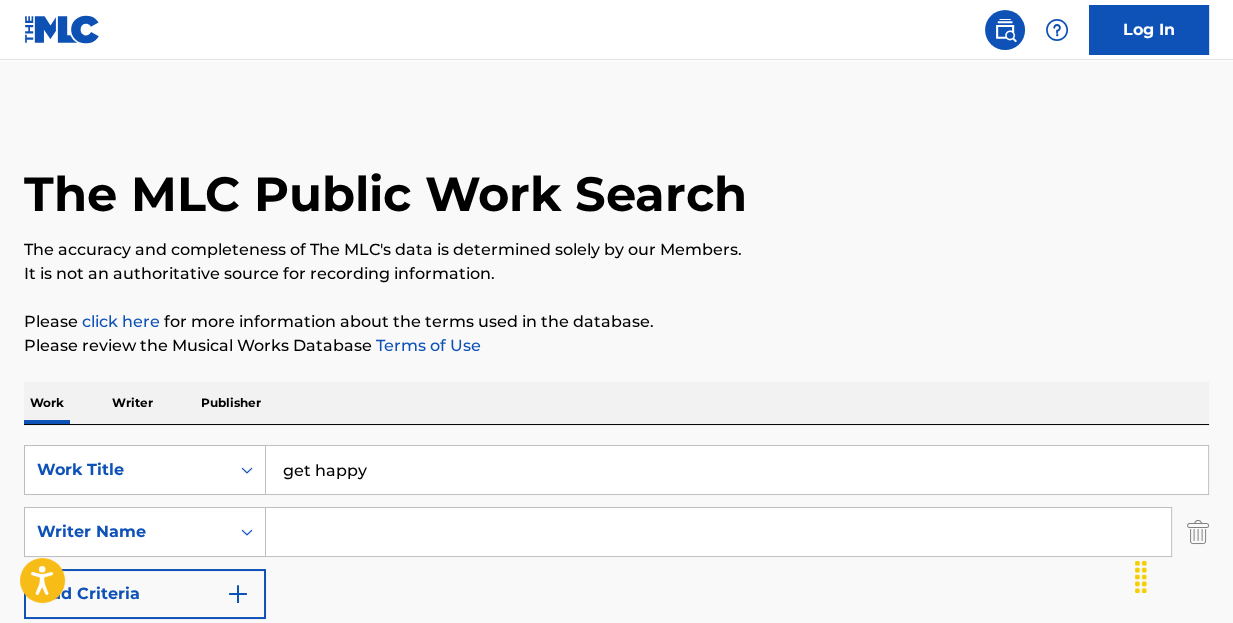 click at bounding box center (718, 532) 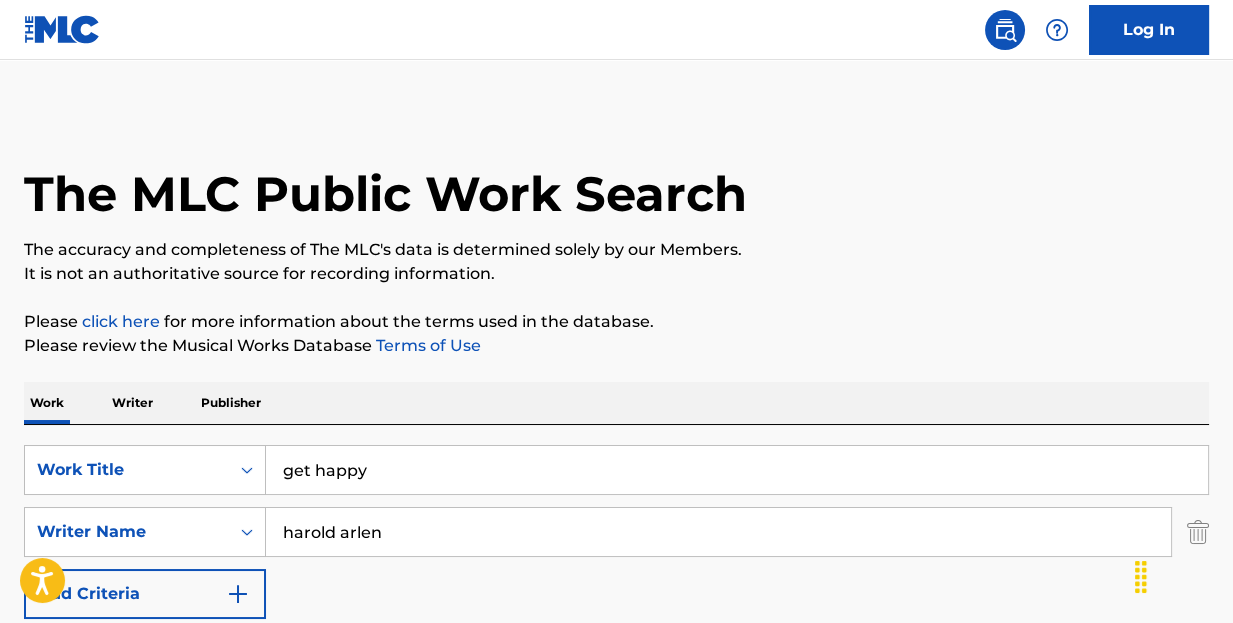 type on "harold arlen" 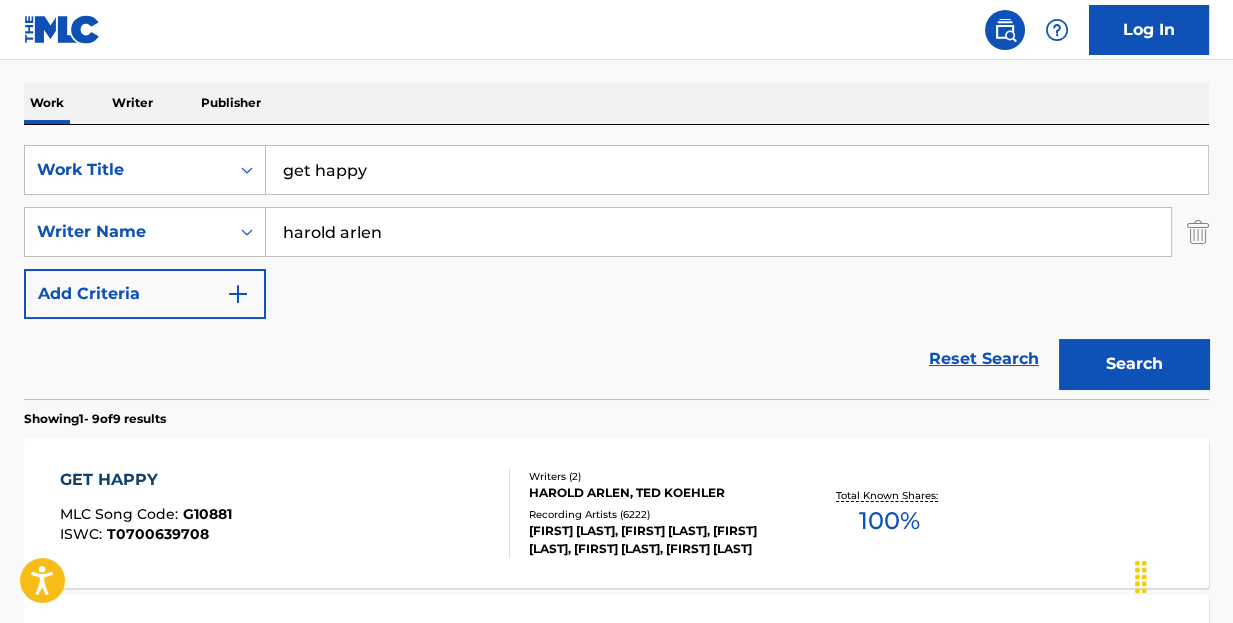 scroll, scrollTop: 400, scrollLeft: 0, axis: vertical 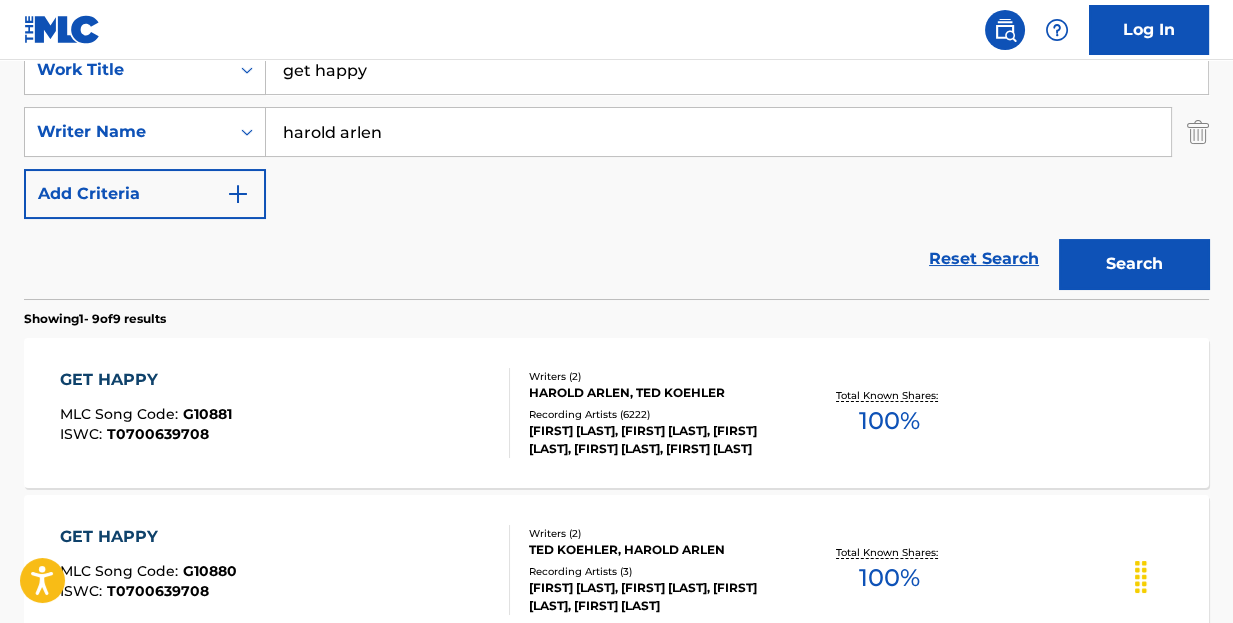 click on "GET HAPPY" at bounding box center [146, 380] 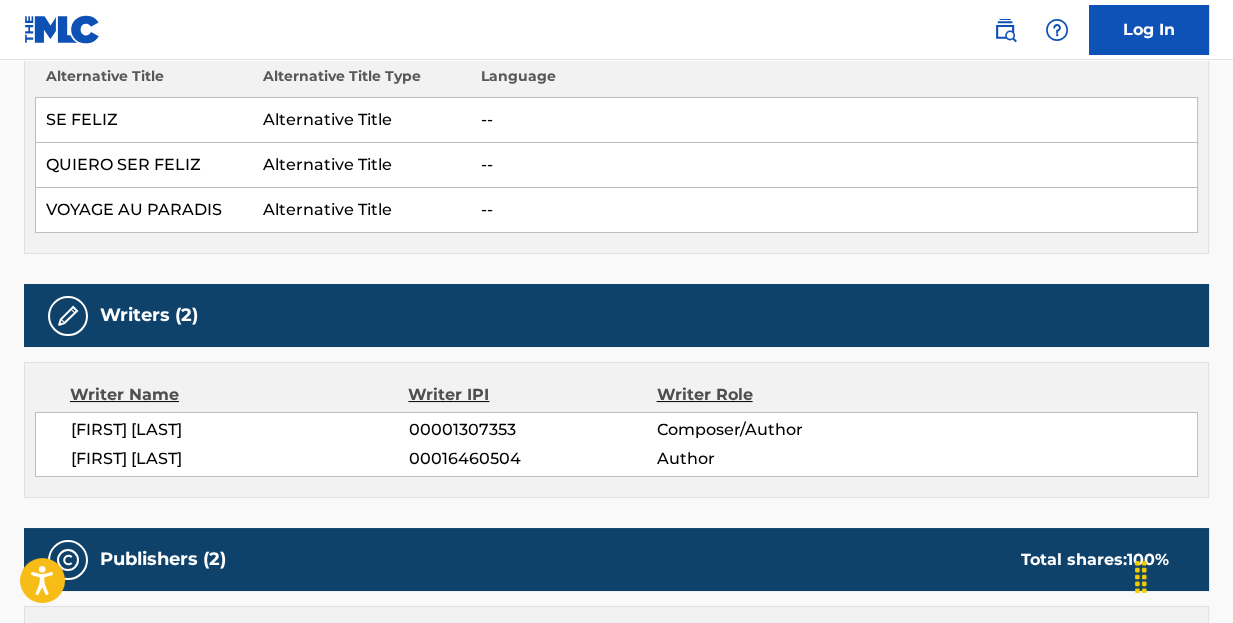scroll, scrollTop: 0, scrollLeft: 0, axis: both 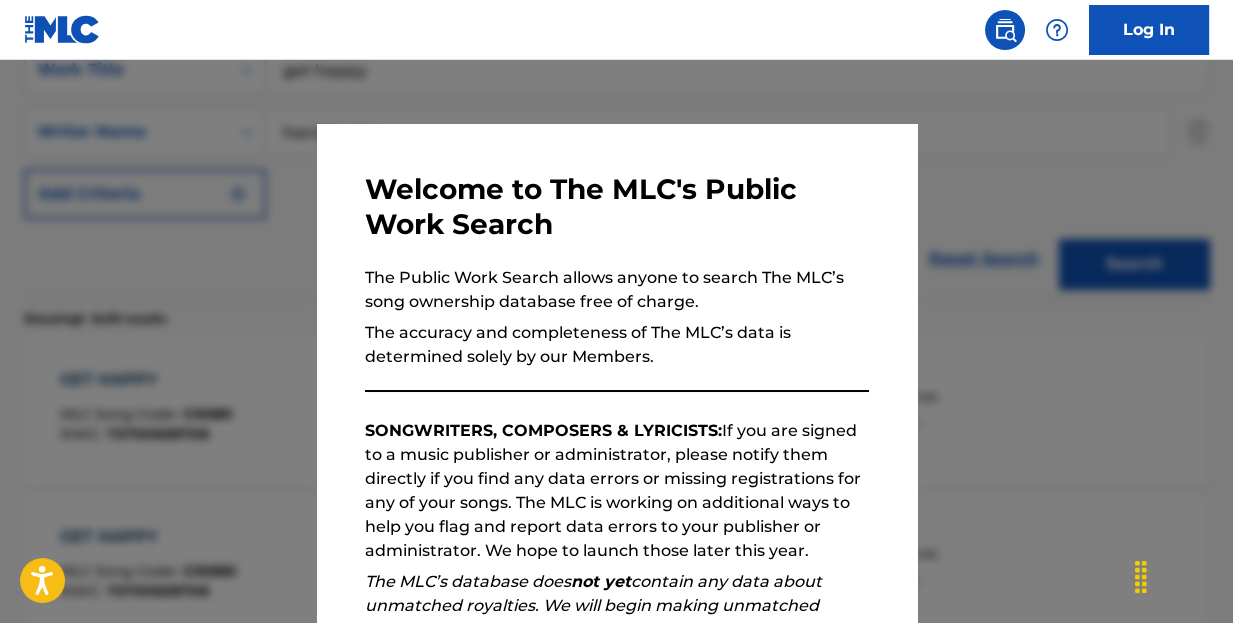 click at bounding box center (616, 371) 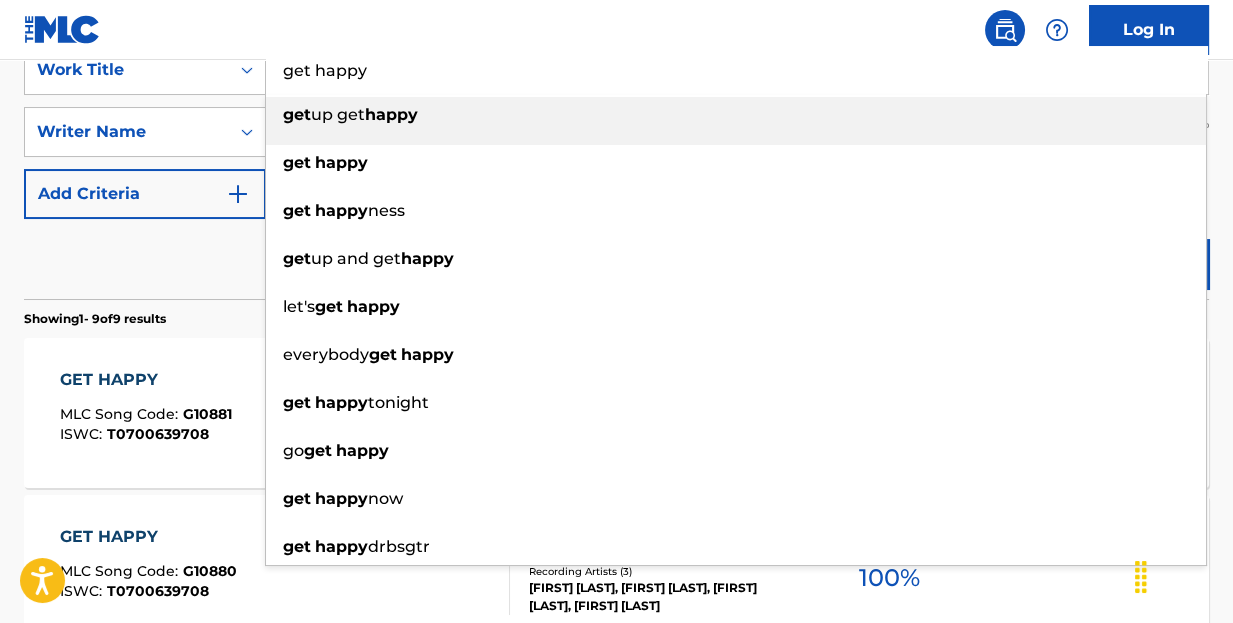 drag, startPoint x: 400, startPoint y: 77, endPoint x: 0, endPoint y: 86, distance: 400.10123 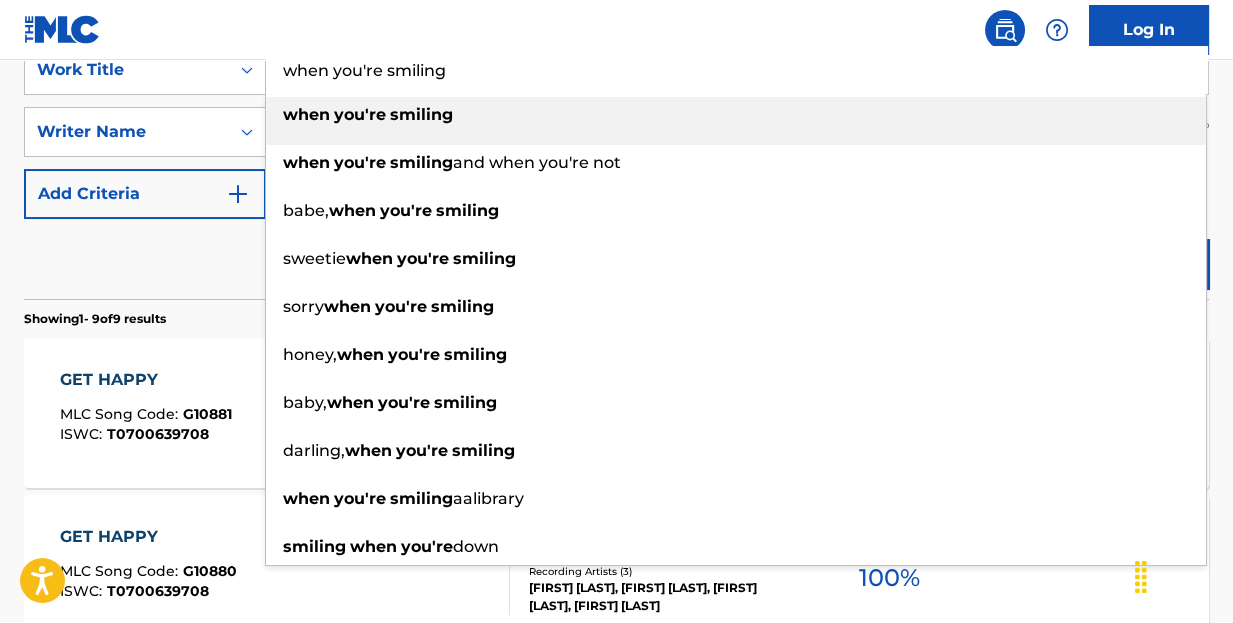 type on "when you're smiling" 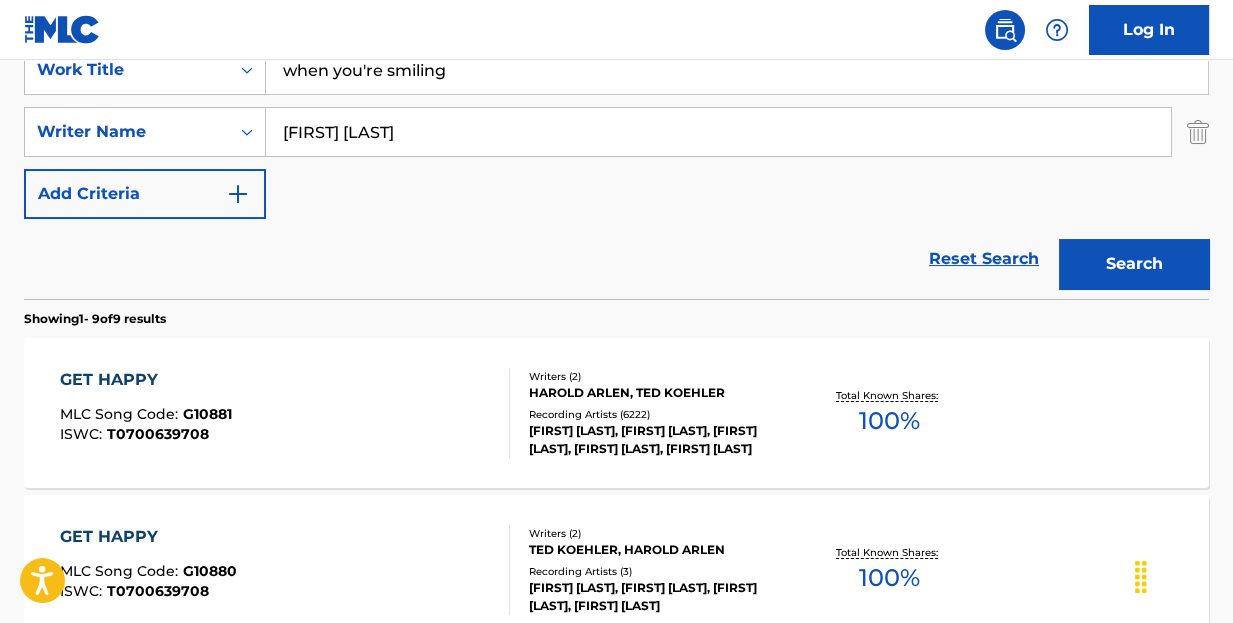 type on "[FIRST] [LAST]" 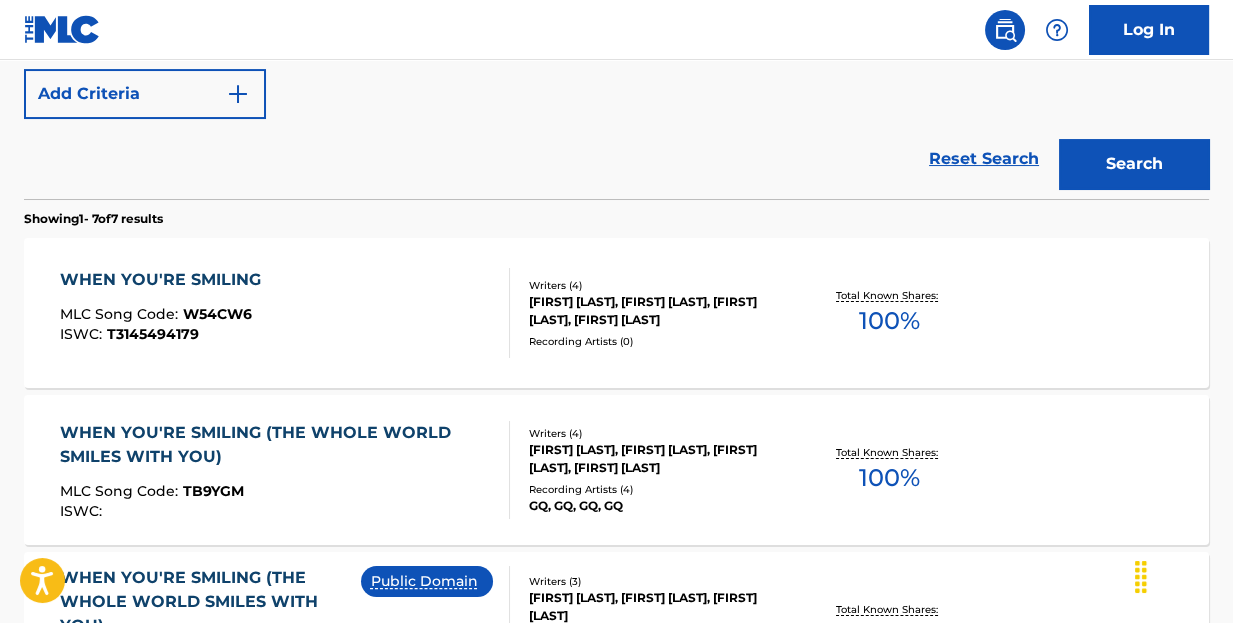 scroll, scrollTop: 600, scrollLeft: 0, axis: vertical 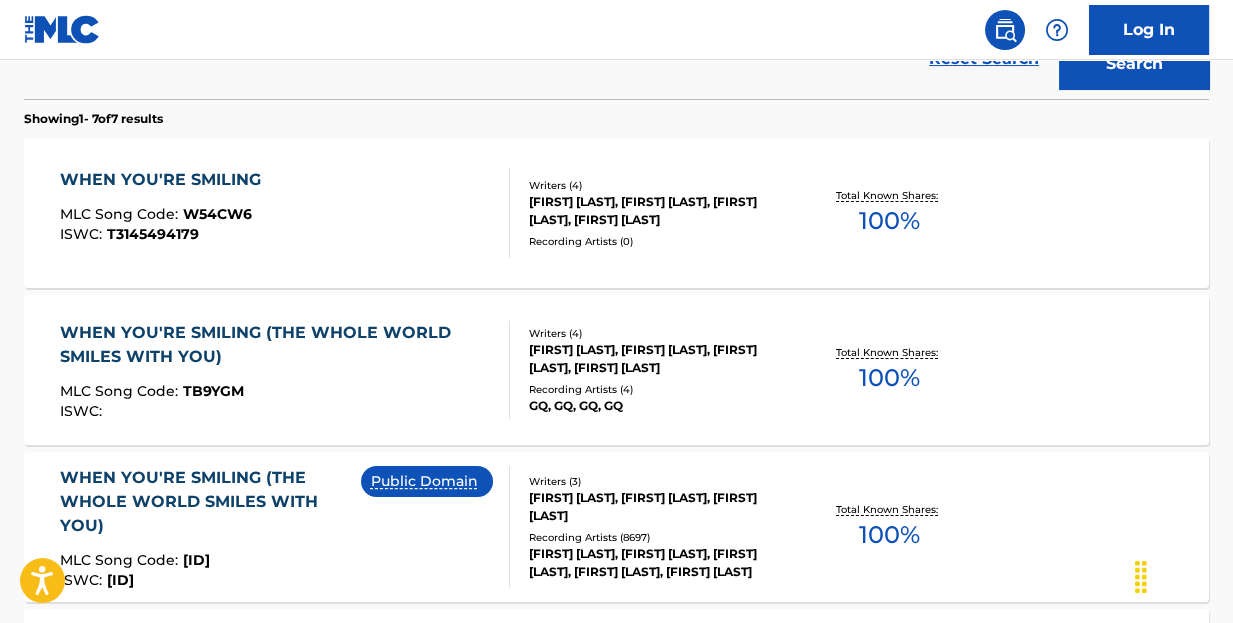 click on "WHEN YOU'RE SMILING (THE WHOLE WORLD SMILES WITH YOU)" at bounding box center [276, 345] 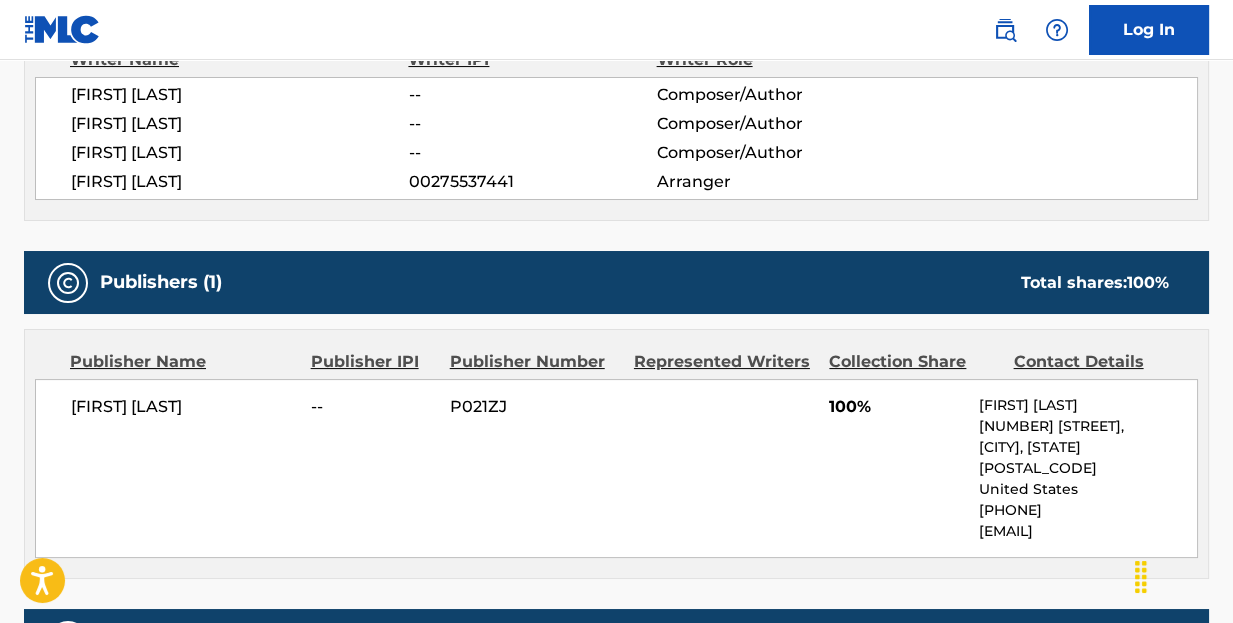 scroll, scrollTop: 700, scrollLeft: 0, axis: vertical 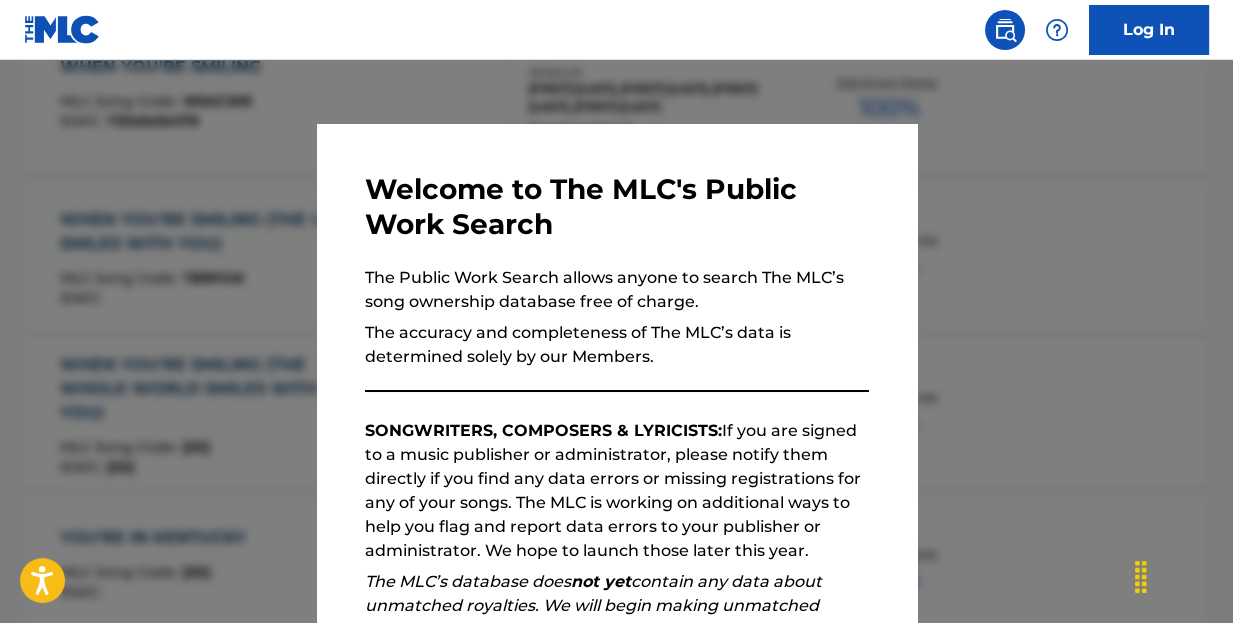 click at bounding box center [616, 371] 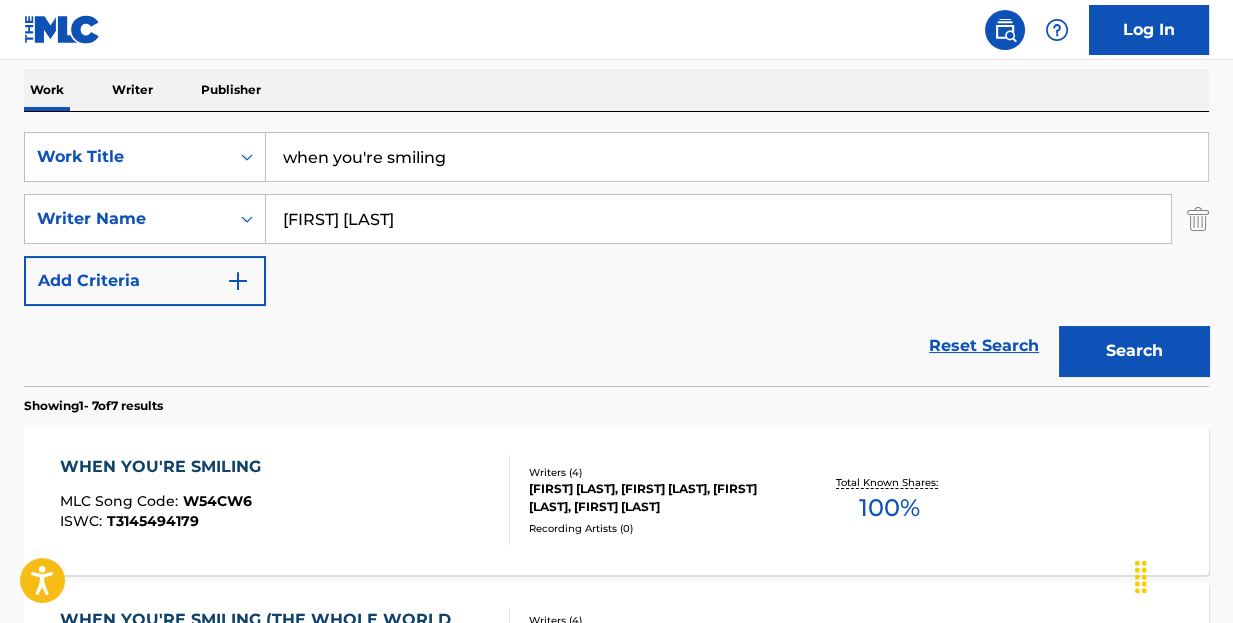 scroll, scrollTop: 13, scrollLeft: 0, axis: vertical 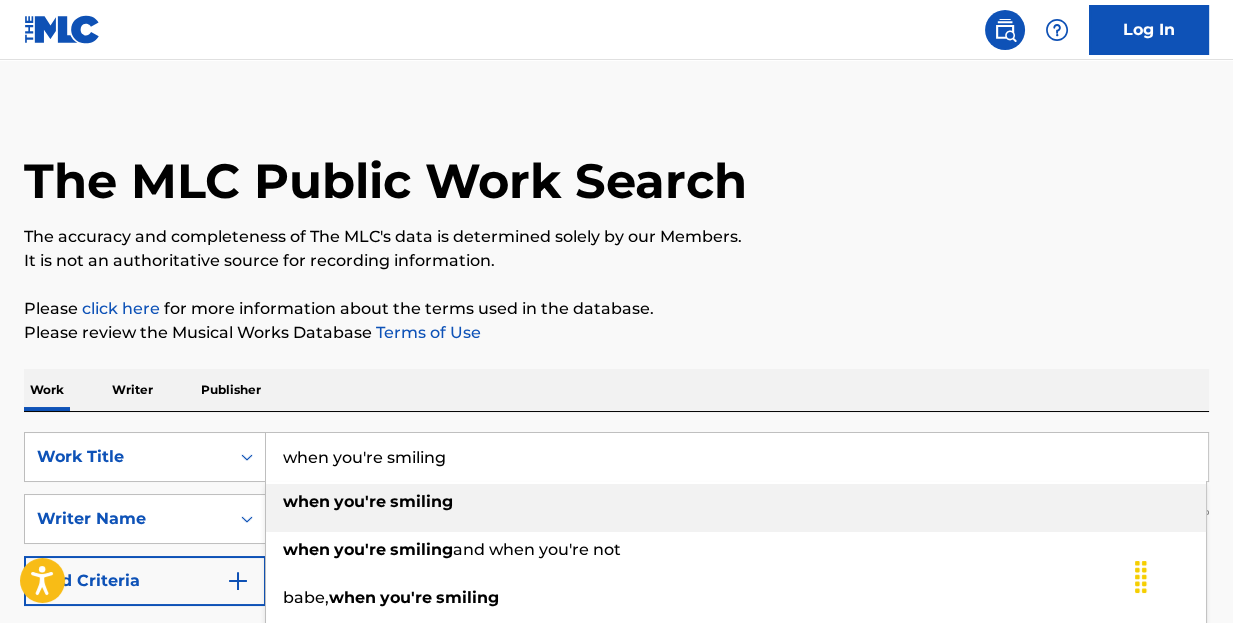 drag, startPoint x: 538, startPoint y: 478, endPoint x: 5, endPoint y: 452, distance: 533.6338 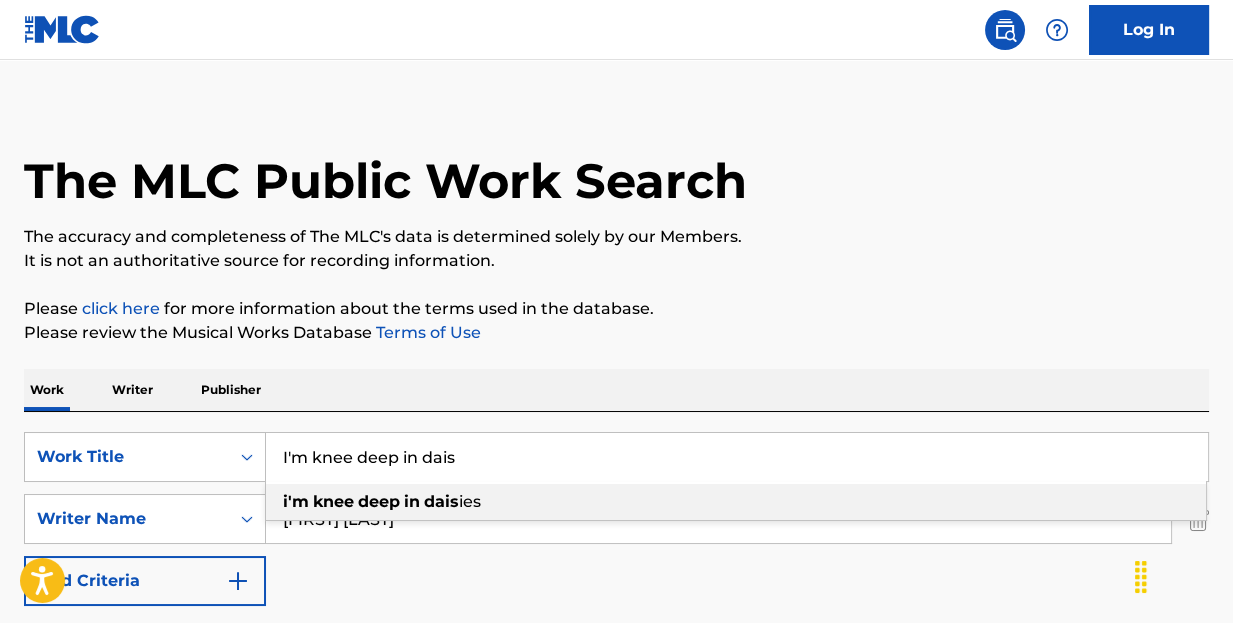 click on "i'm knee deep in daisies" at bounding box center [736, 502] 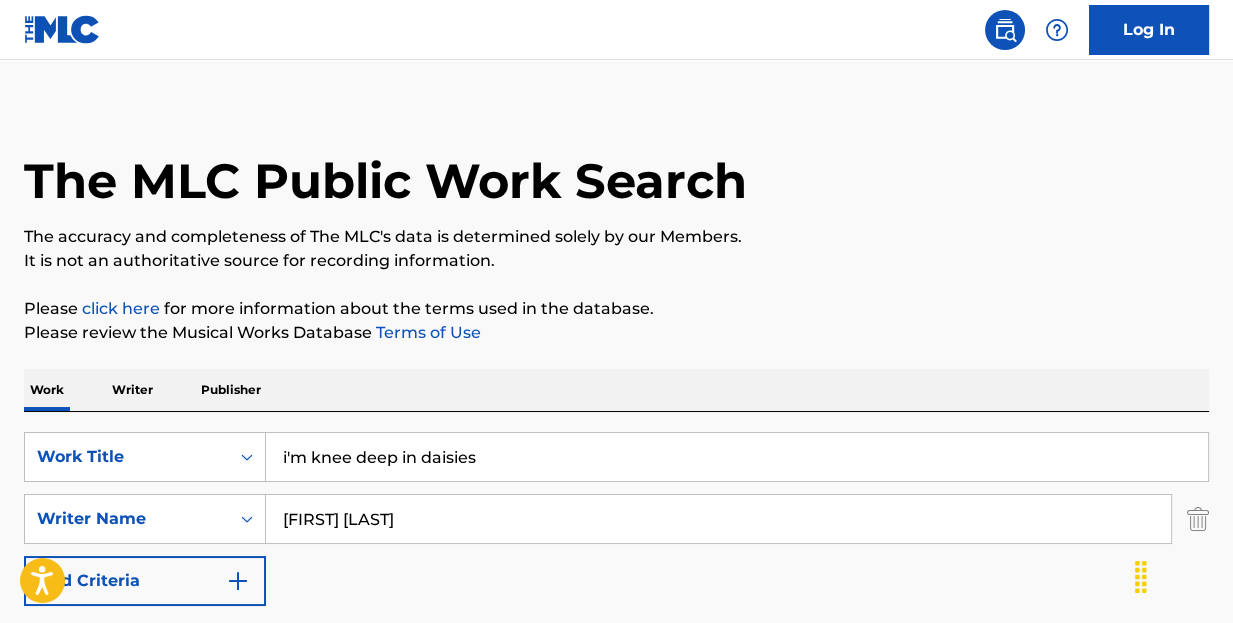 click on "Search" at bounding box center (1134, 651) 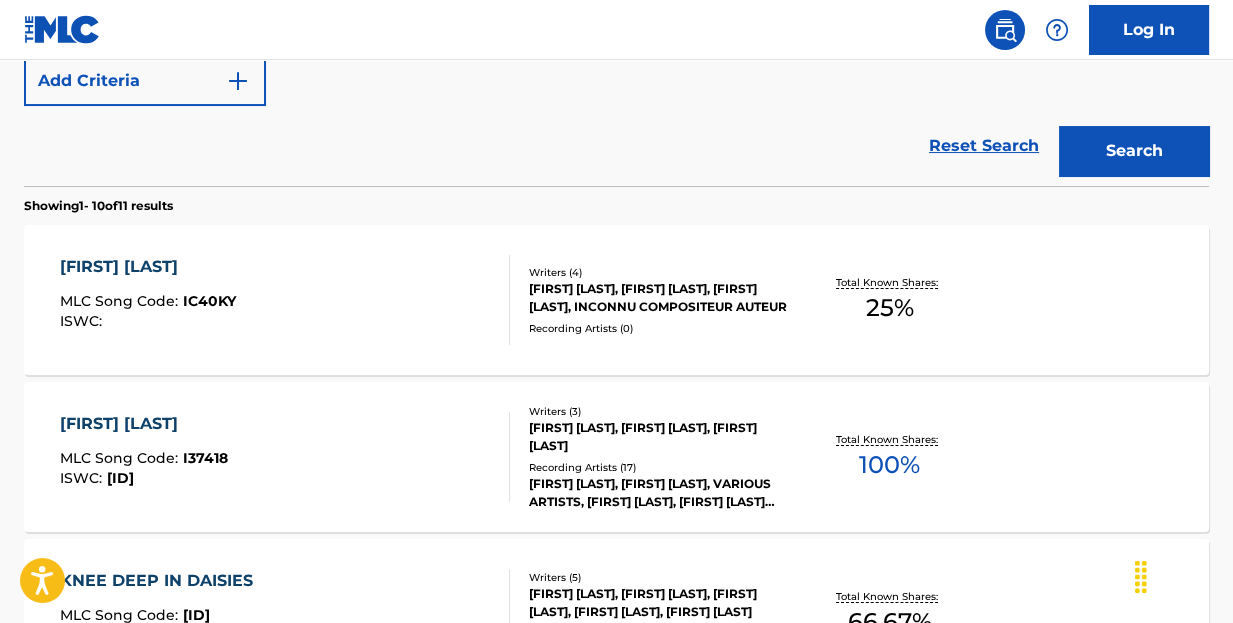scroll, scrollTop: 613, scrollLeft: 0, axis: vertical 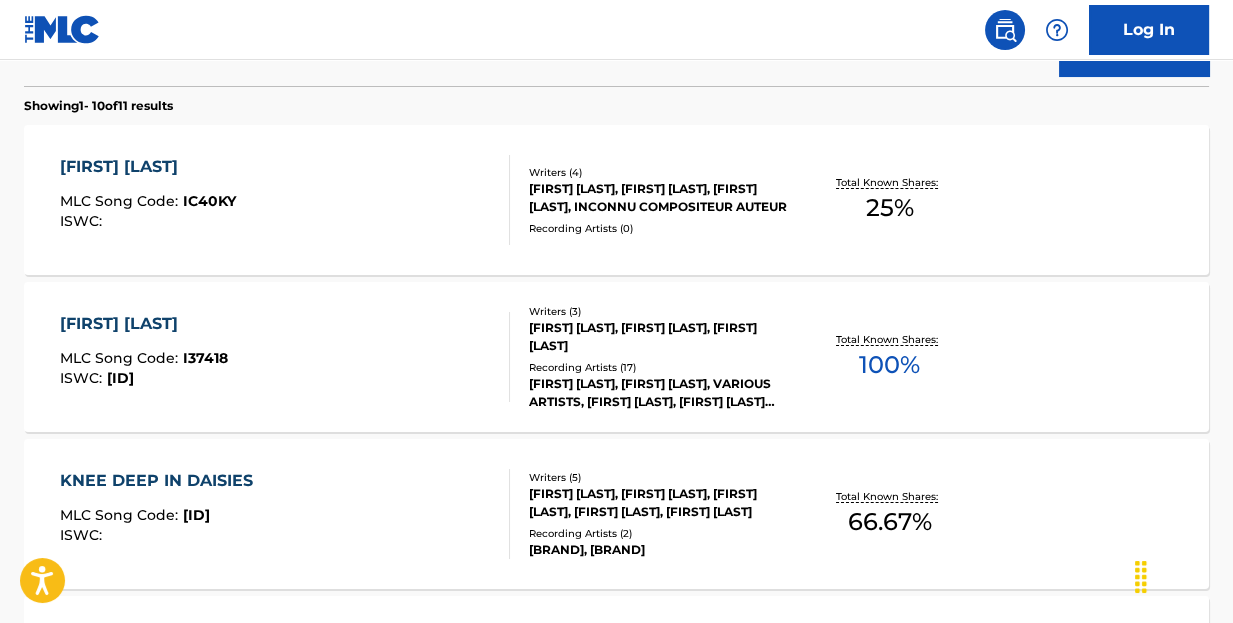 click on "[FIRST] [LAST]" at bounding box center [144, 324] 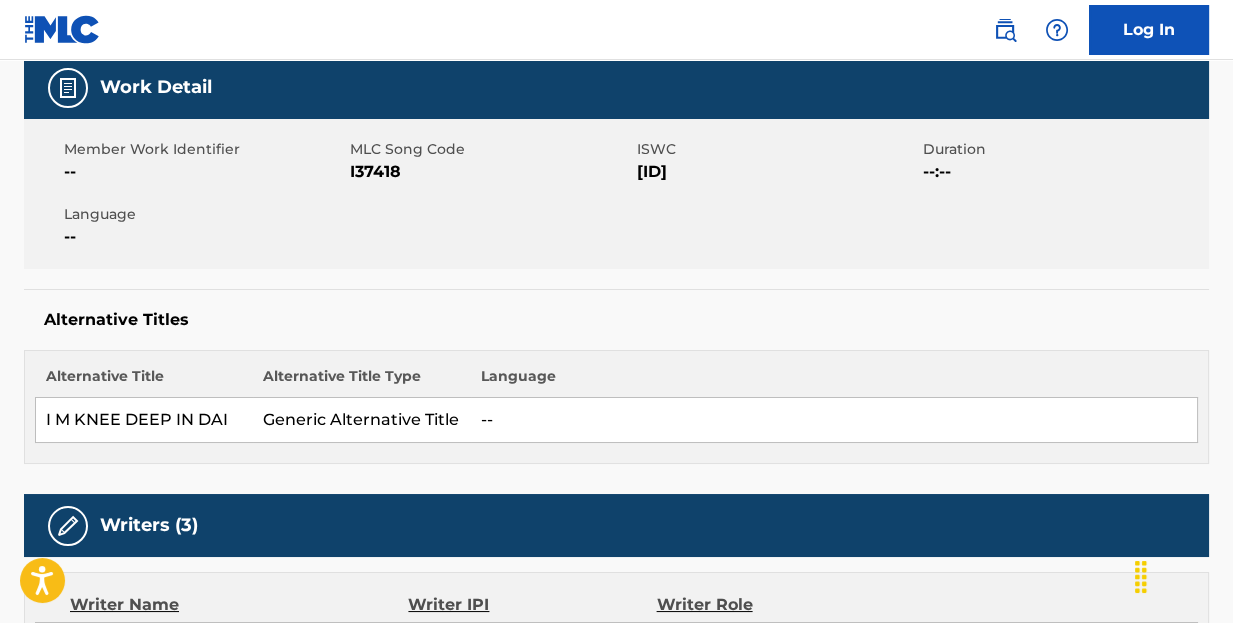 scroll, scrollTop: 0, scrollLeft: 0, axis: both 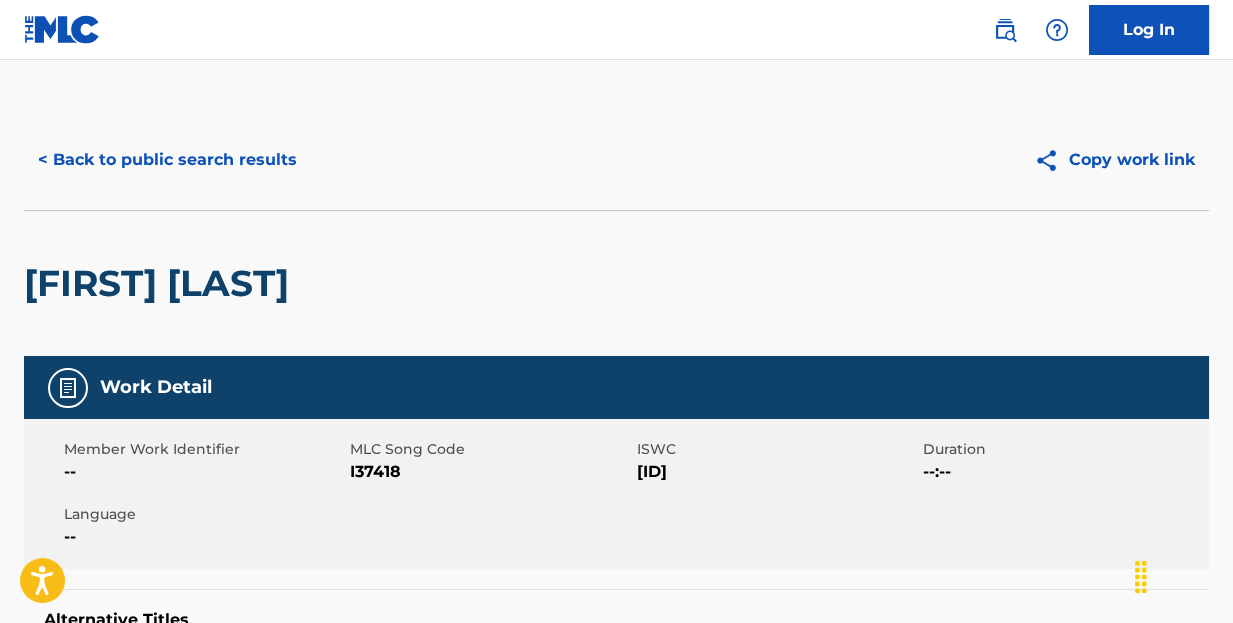 click on "< Back to public search results" at bounding box center (167, 160) 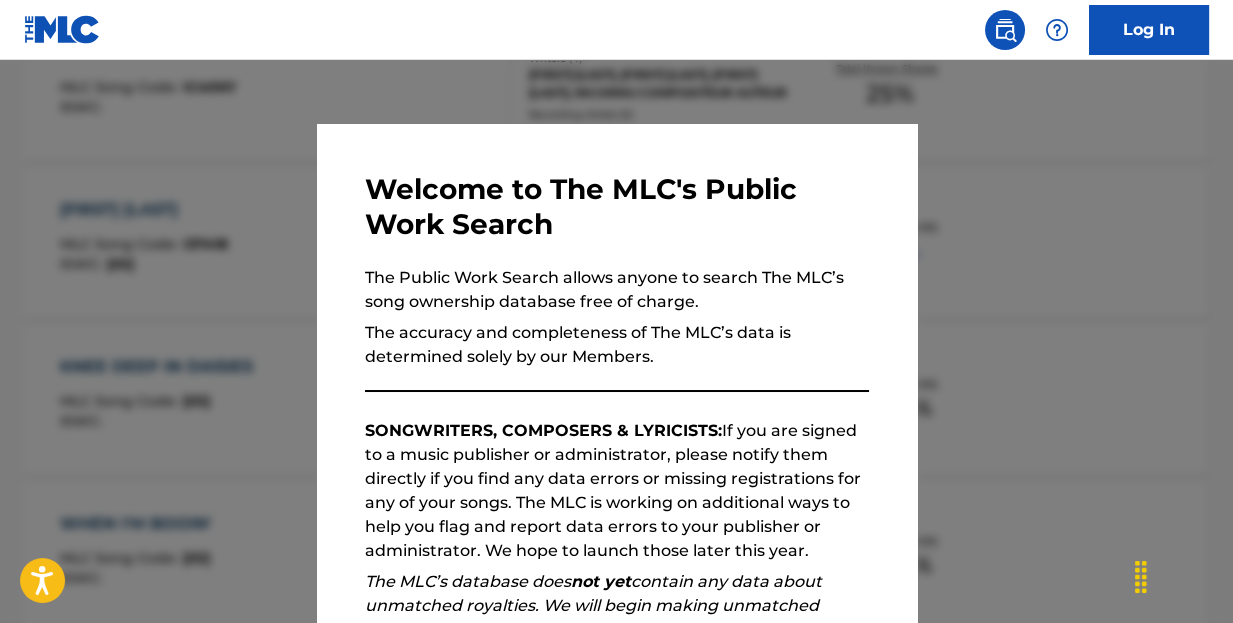 click at bounding box center (616, 371) 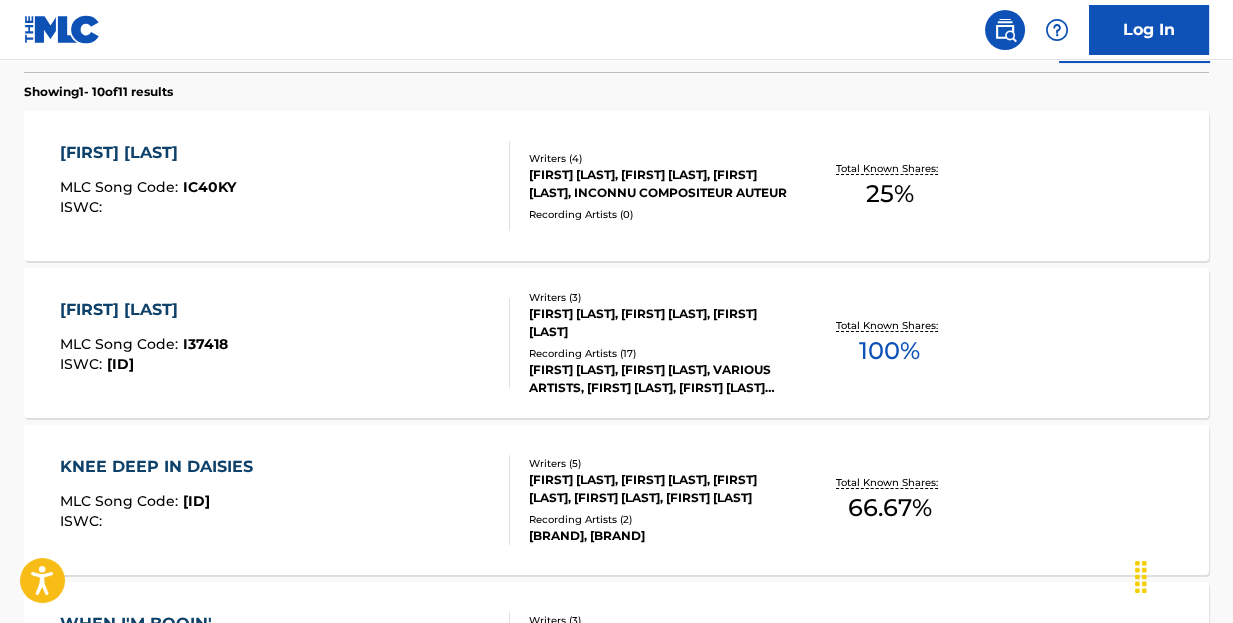 scroll, scrollTop: 527, scrollLeft: 0, axis: vertical 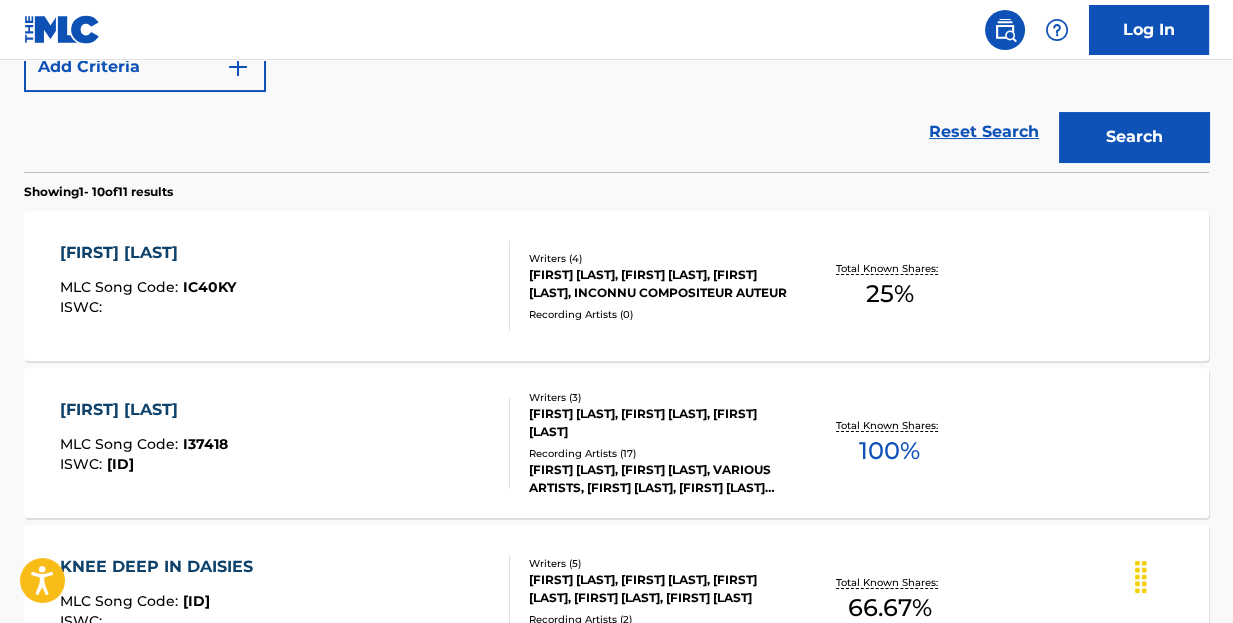 click on "[FIRST] [LAST]" at bounding box center (148, 253) 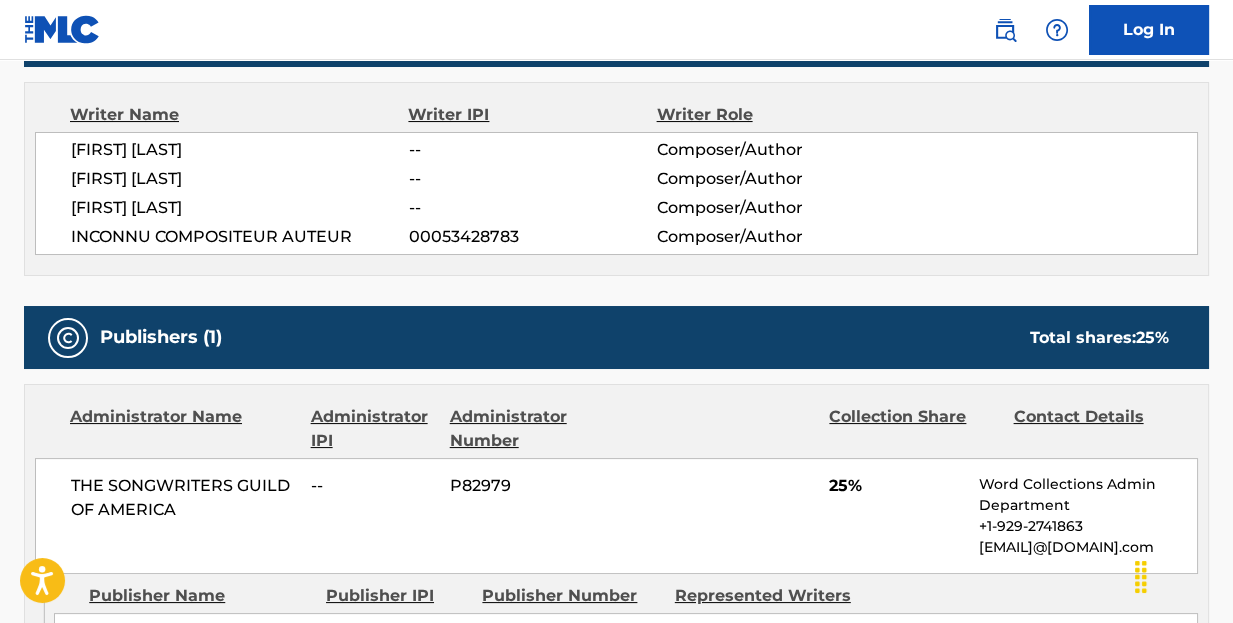 scroll, scrollTop: 800, scrollLeft: 0, axis: vertical 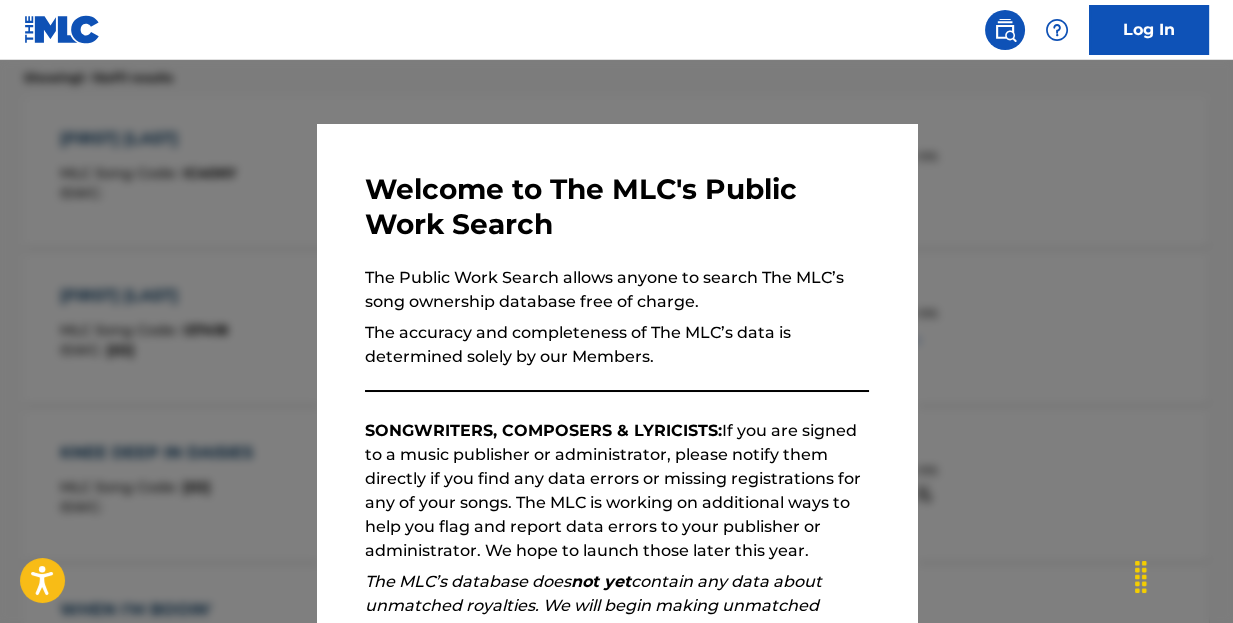 click at bounding box center (616, 371) 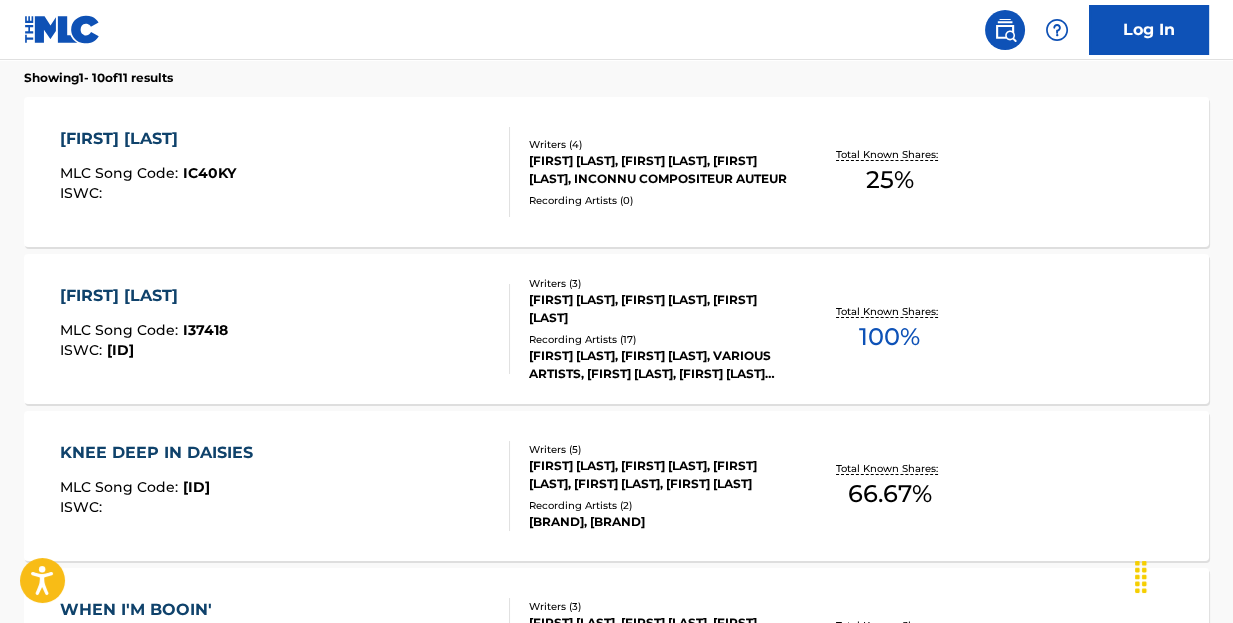 click on "KNEE DEEP IN DAISIES" at bounding box center [161, 453] 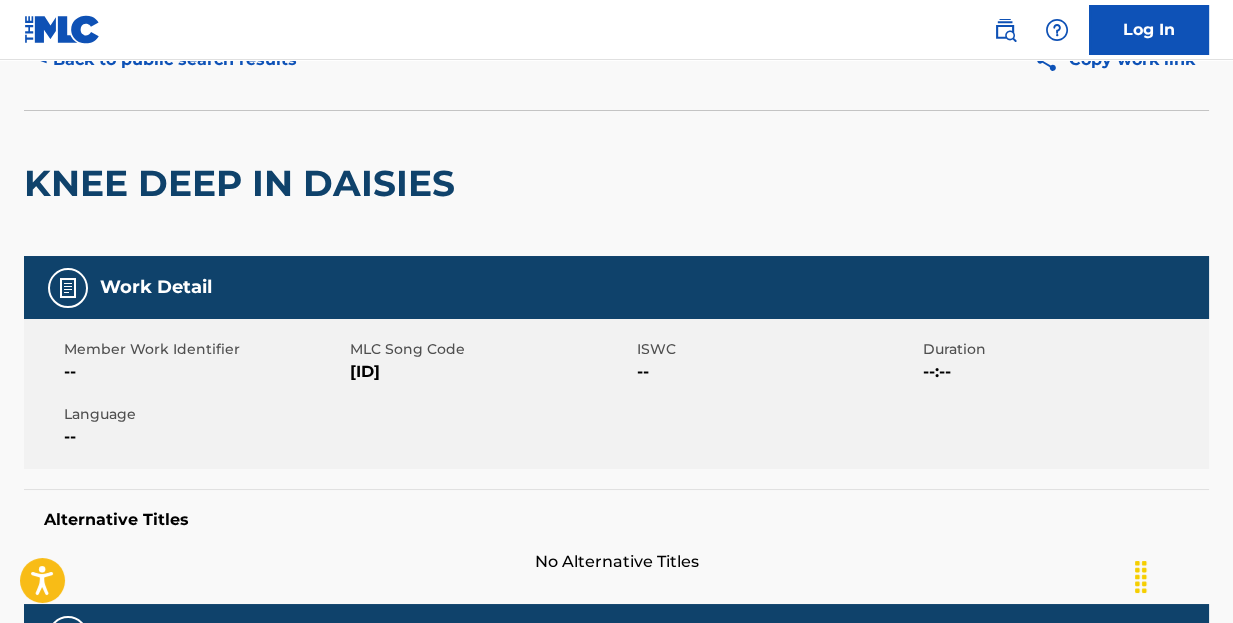 scroll, scrollTop: 0, scrollLeft: 0, axis: both 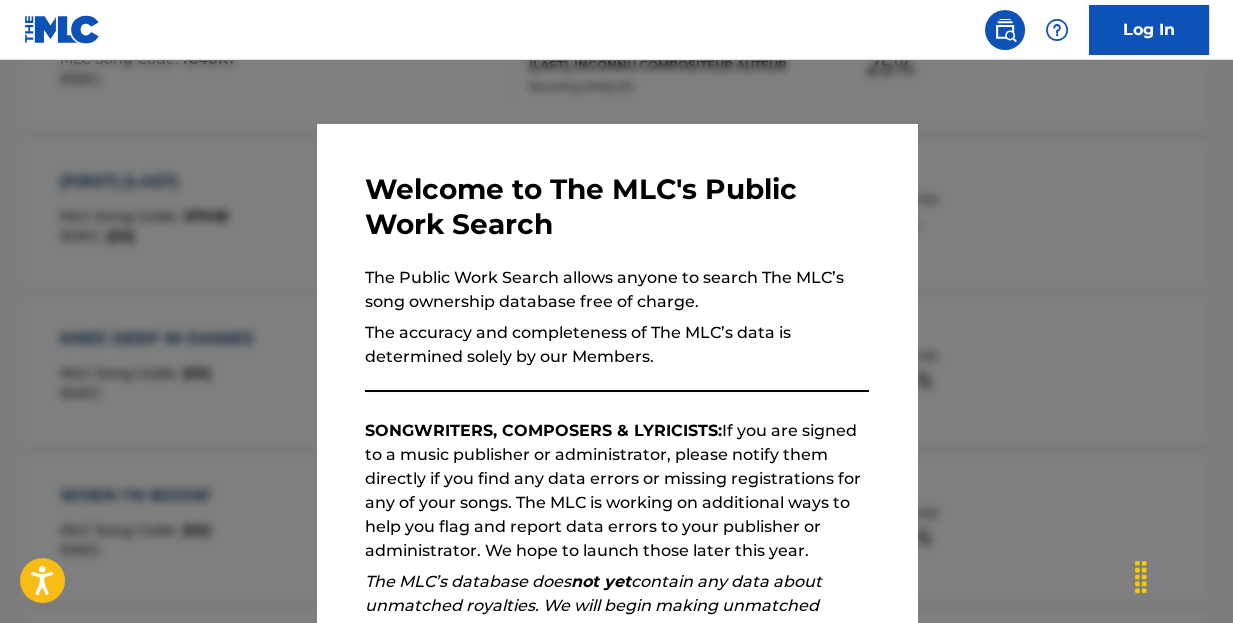 click at bounding box center (616, 371) 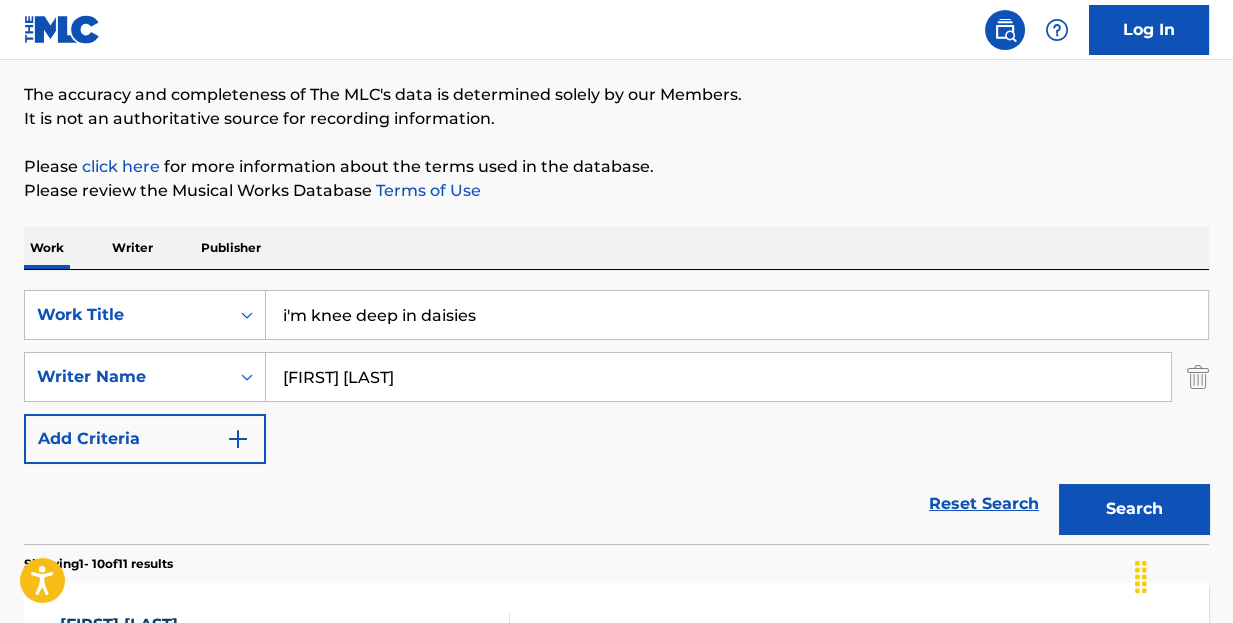 scroll, scrollTop: 0, scrollLeft: 0, axis: both 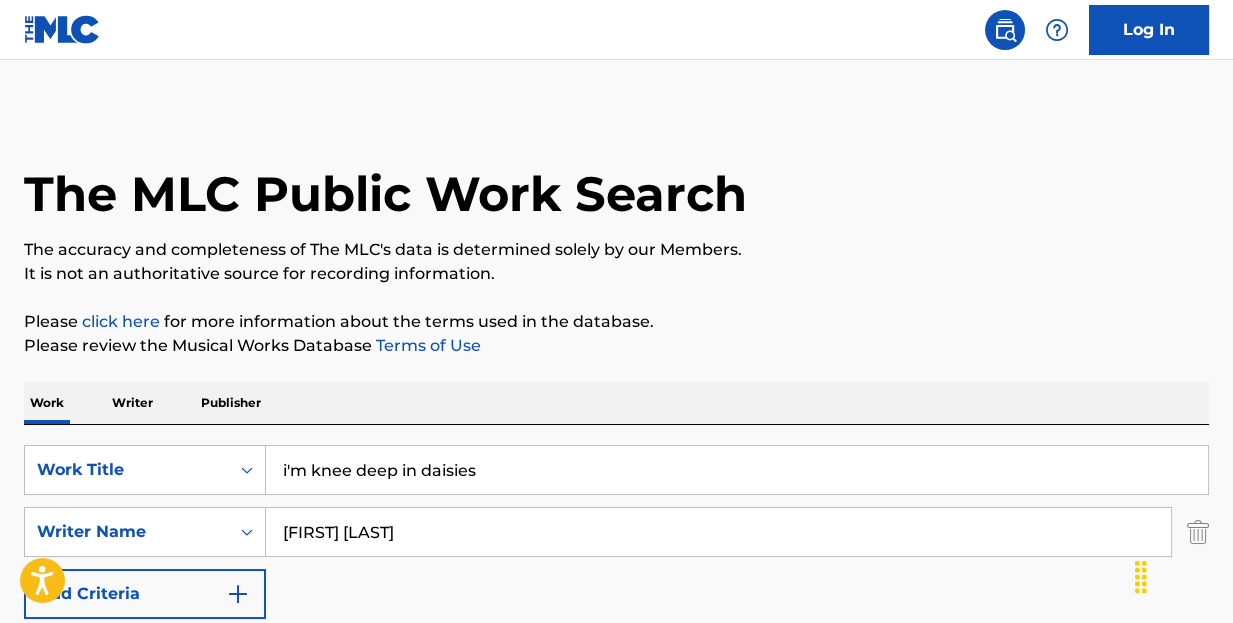 drag, startPoint x: 538, startPoint y: 470, endPoint x: 0, endPoint y: 470, distance: 538 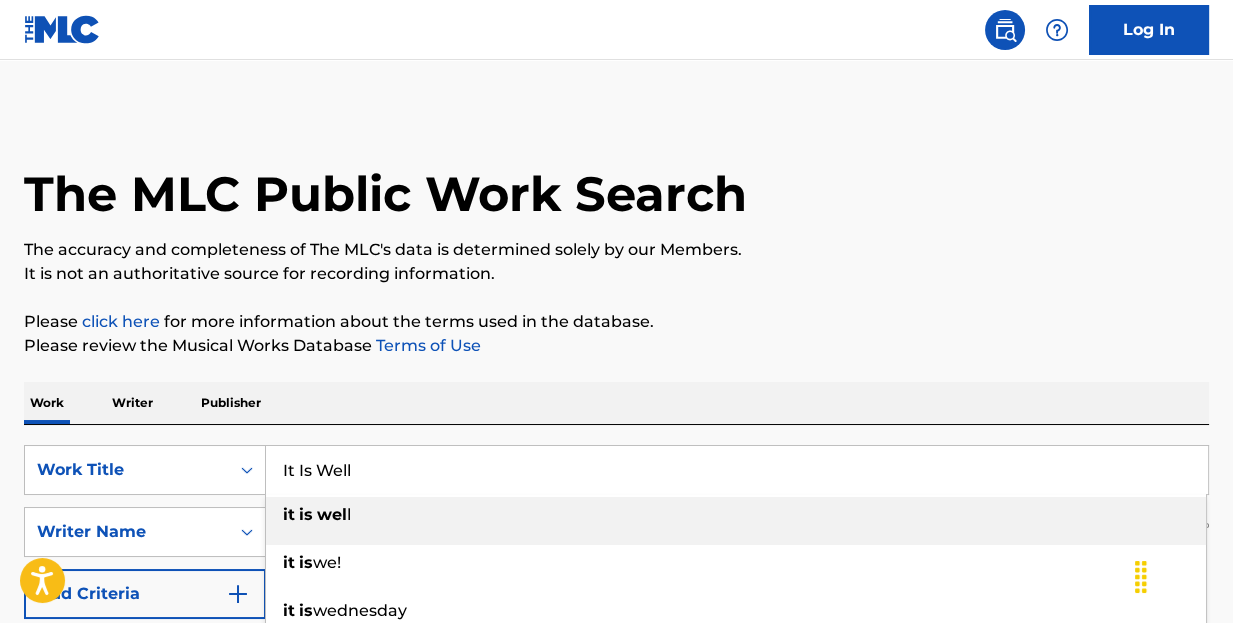 type on "It Is Well" 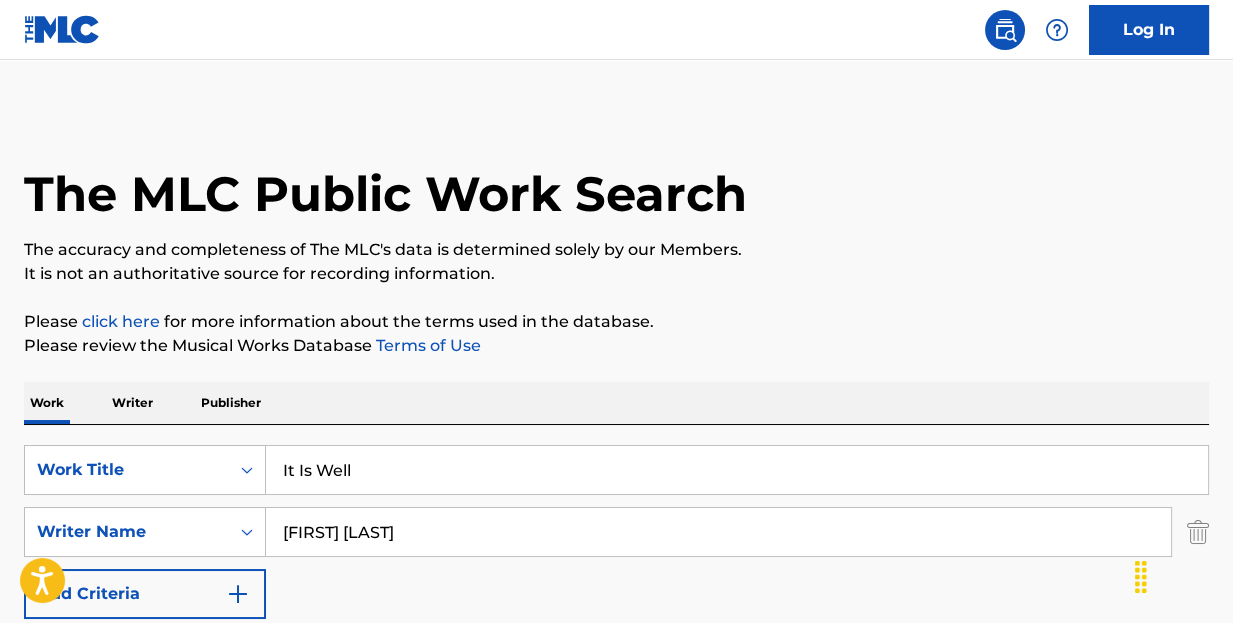 type on "[FIRST] [LAST]" 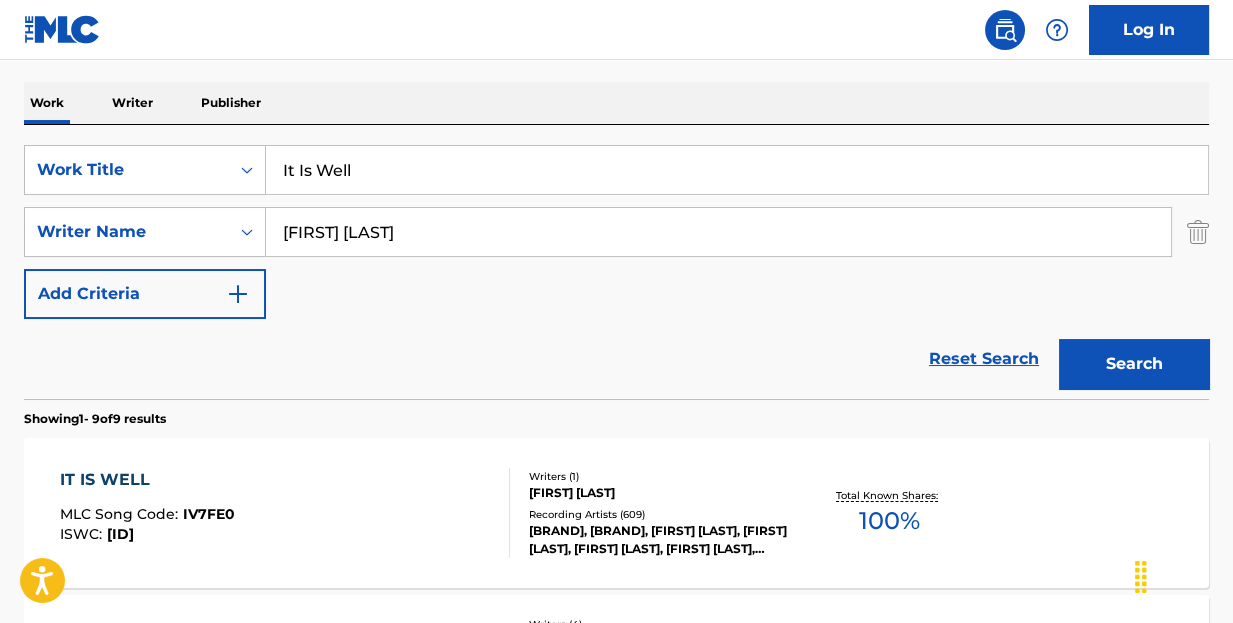 scroll, scrollTop: 400, scrollLeft: 0, axis: vertical 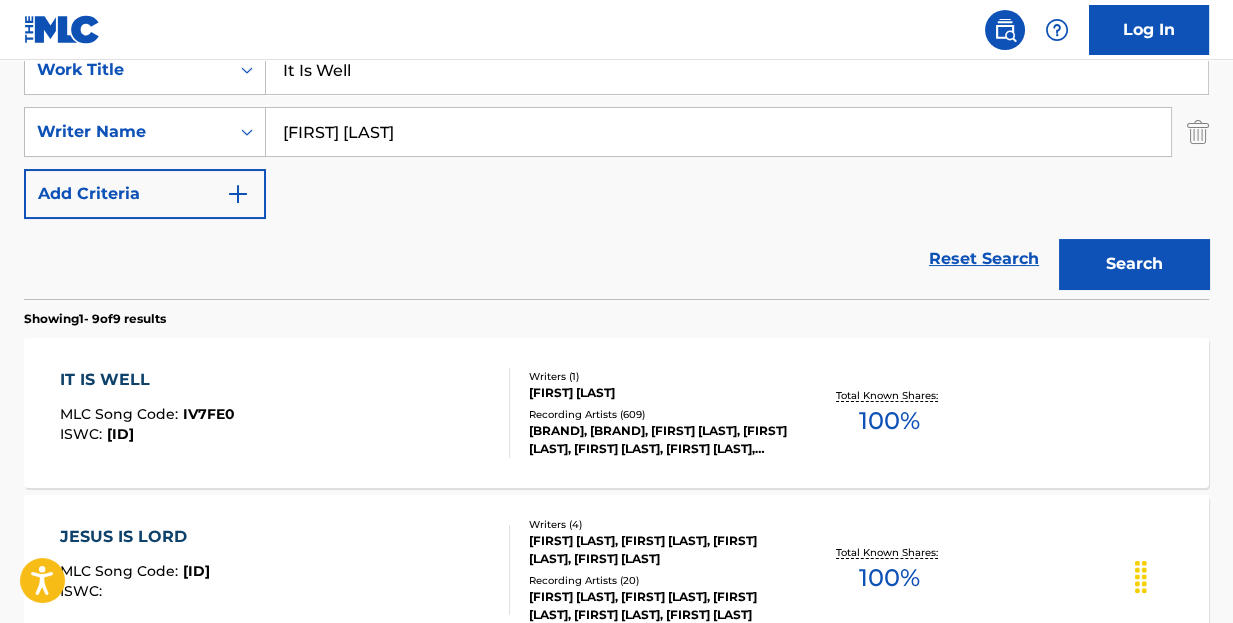click on "IT IS WELL" at bounding box center (147, 380) 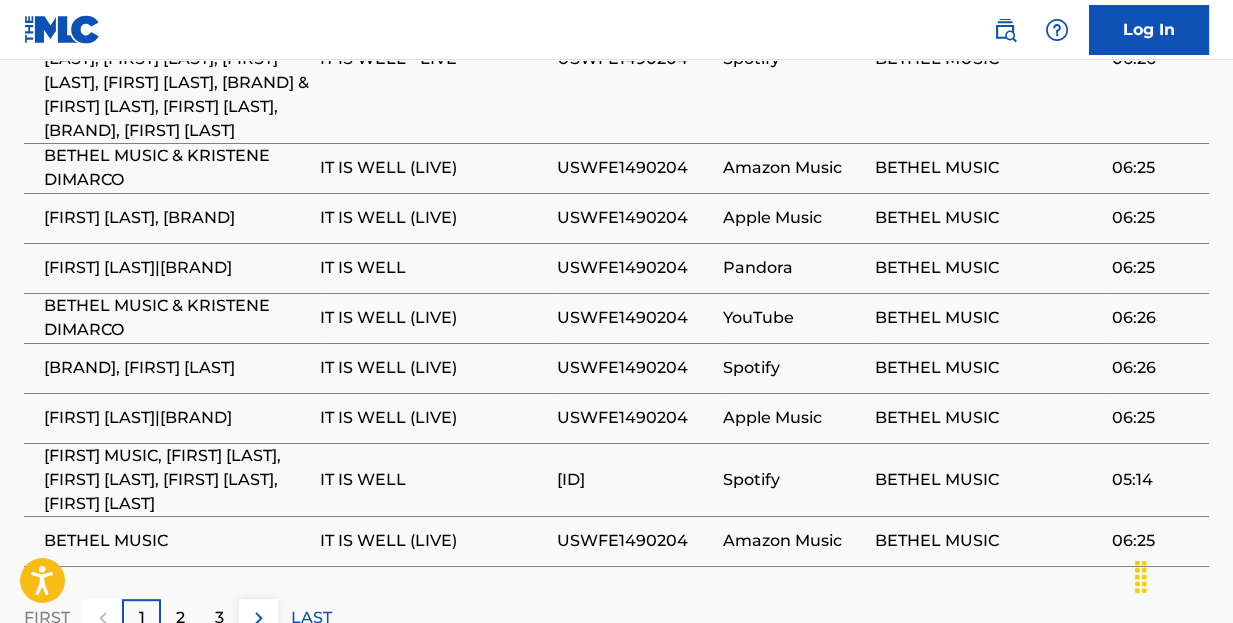 scroll, scrollTop: 1890, scrollLeft: 0, axis: vertical 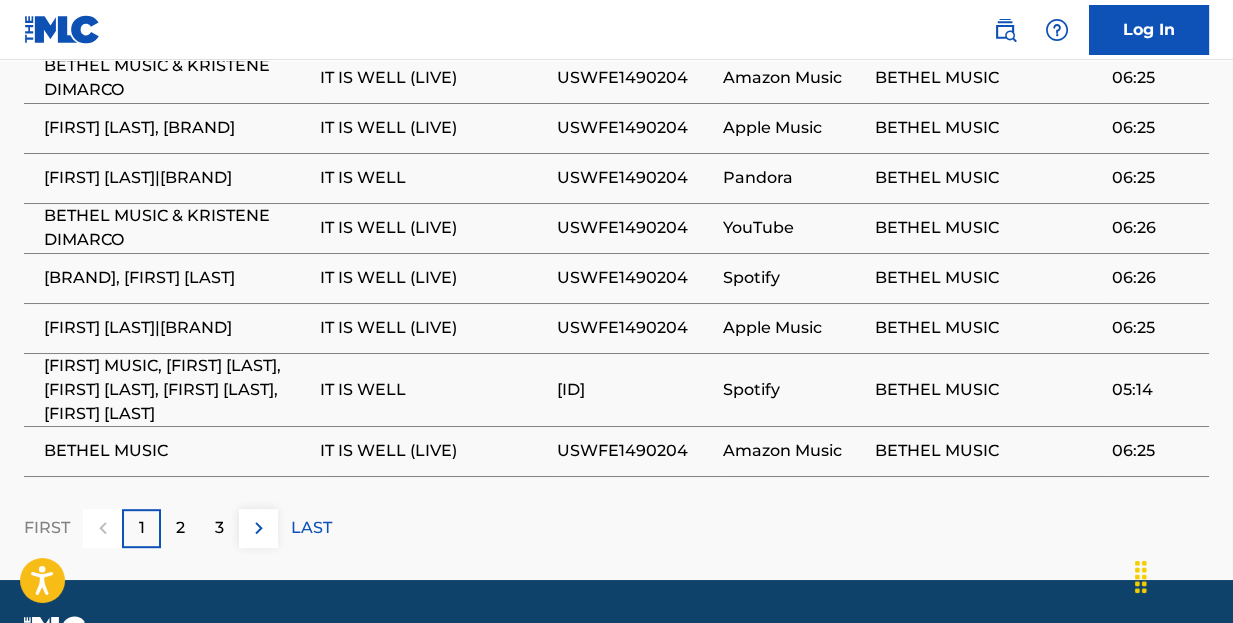 click on "LAST" at bounding box center (311, 528) 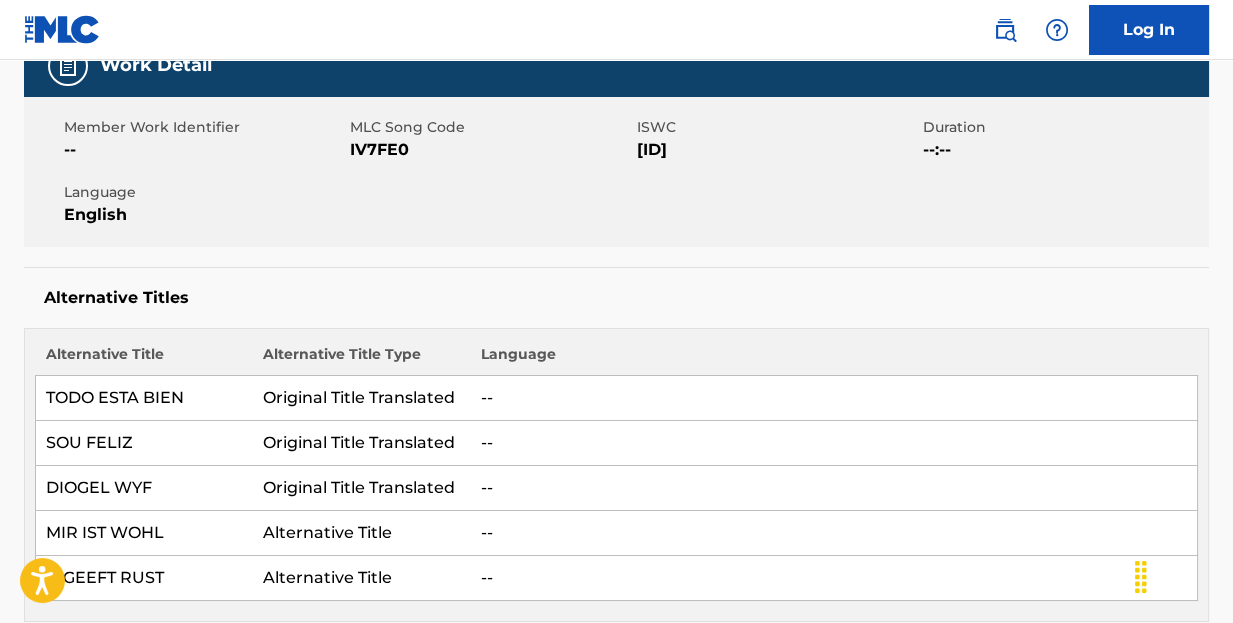 scroll, scrollTop: 422, scrollLeft: 0, axis: vertical 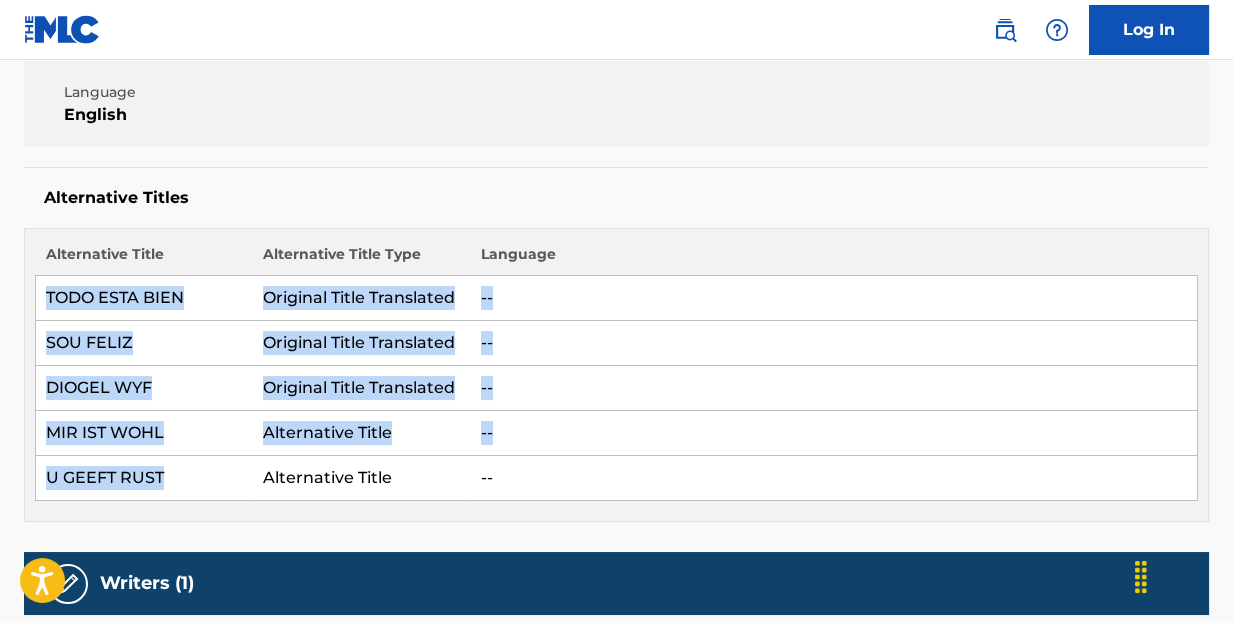 drag, startPoint x: 47, startPoint y: 292, endPoint x: 181, endPoint y: 472, distance: 224.40143 